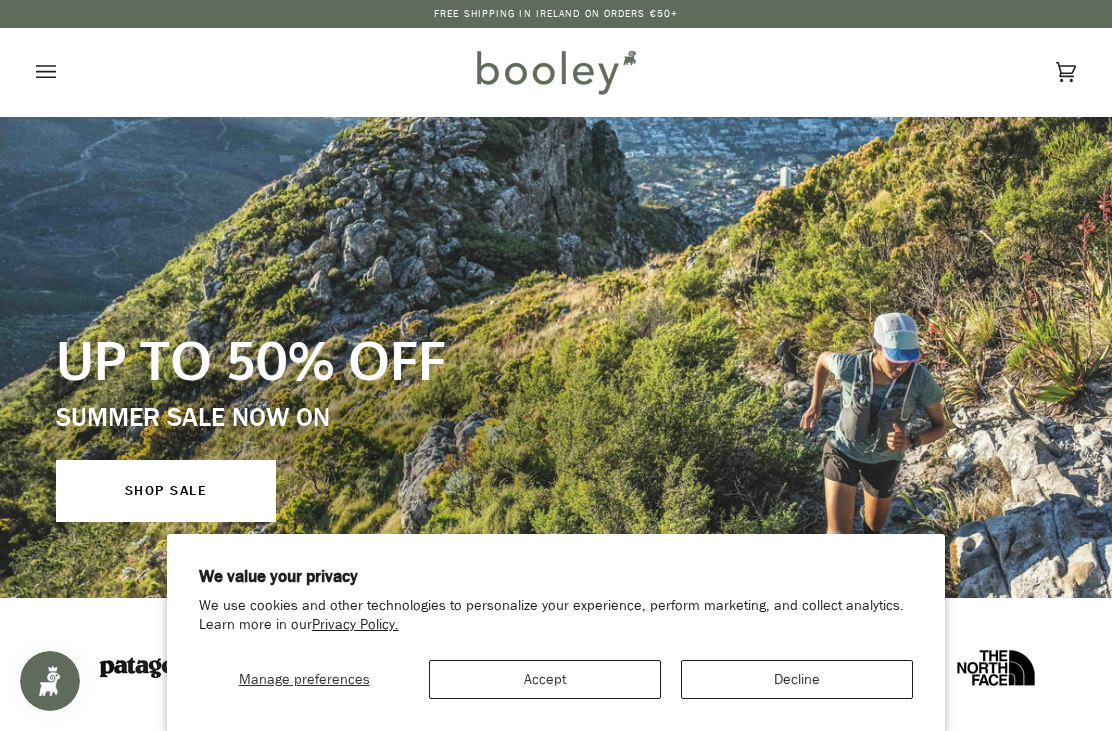 scroll, scrollTop: 0, scrollLeft: 0, axis: both 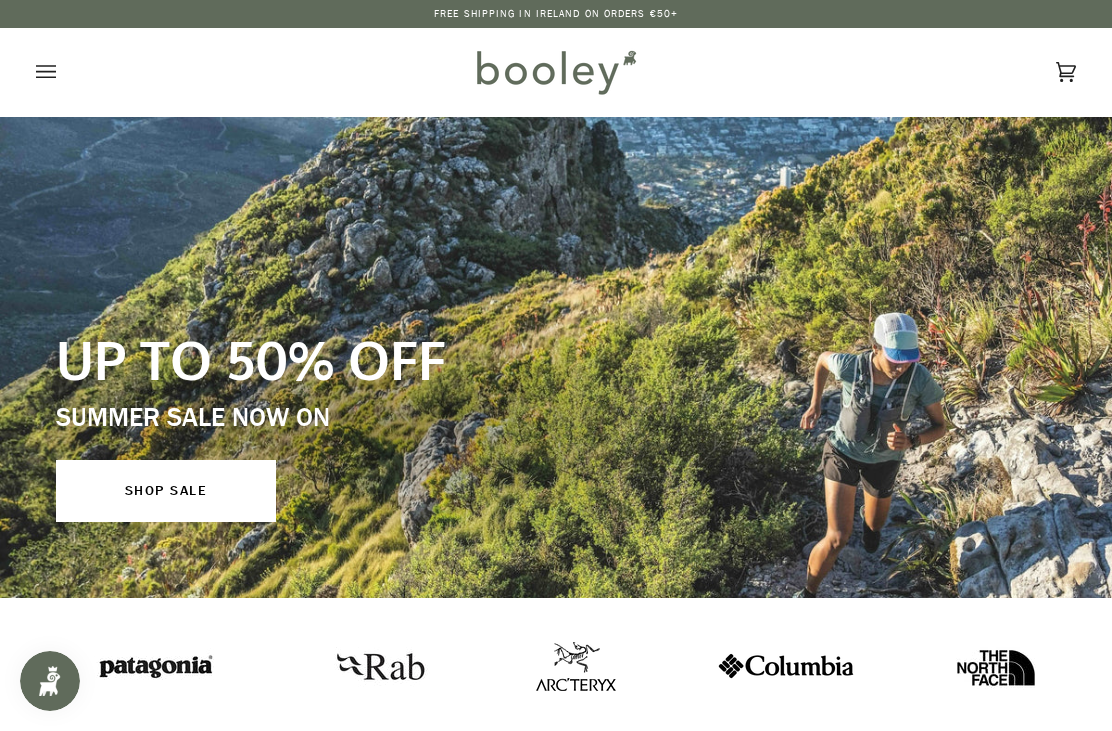 click 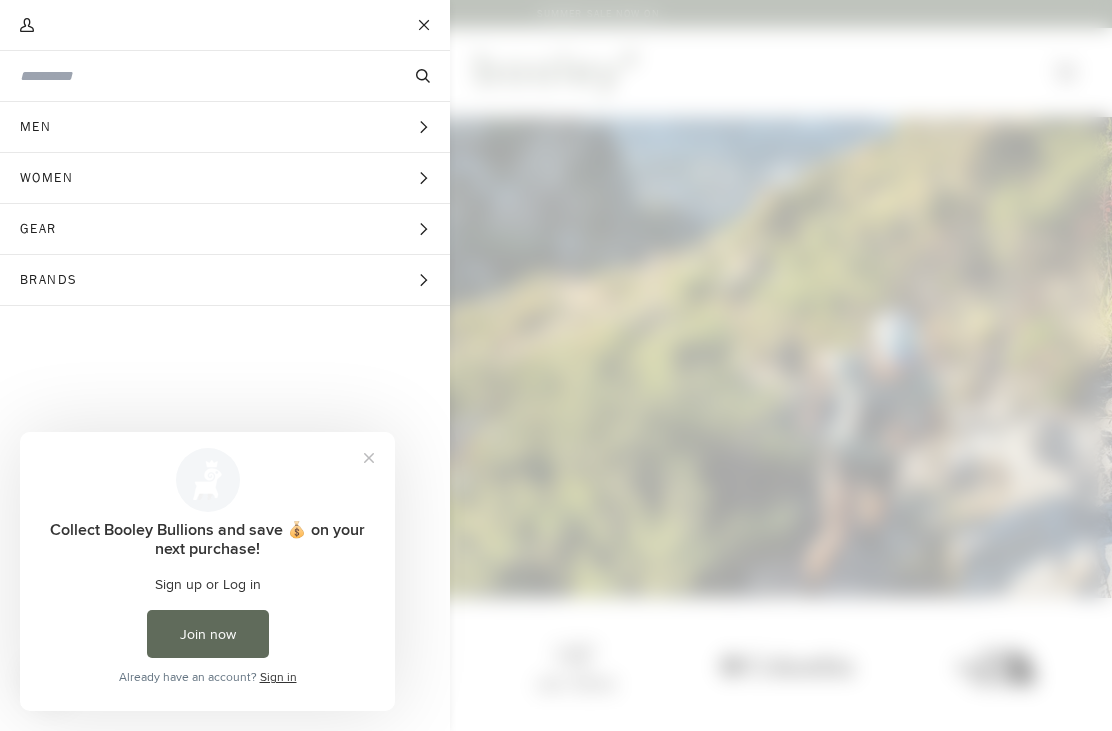scroll, scrollTop: 0, scrollLeft: 0, axis: both 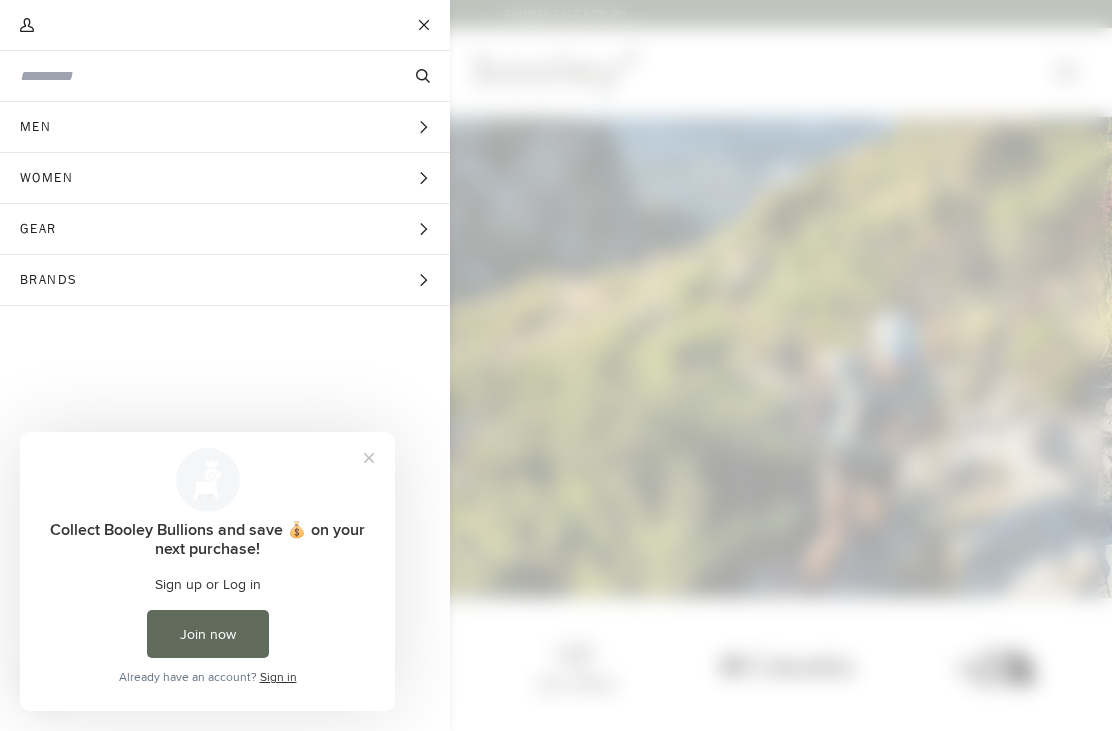 click on "Gear
Expand menu" at bounding box center (225, 229) 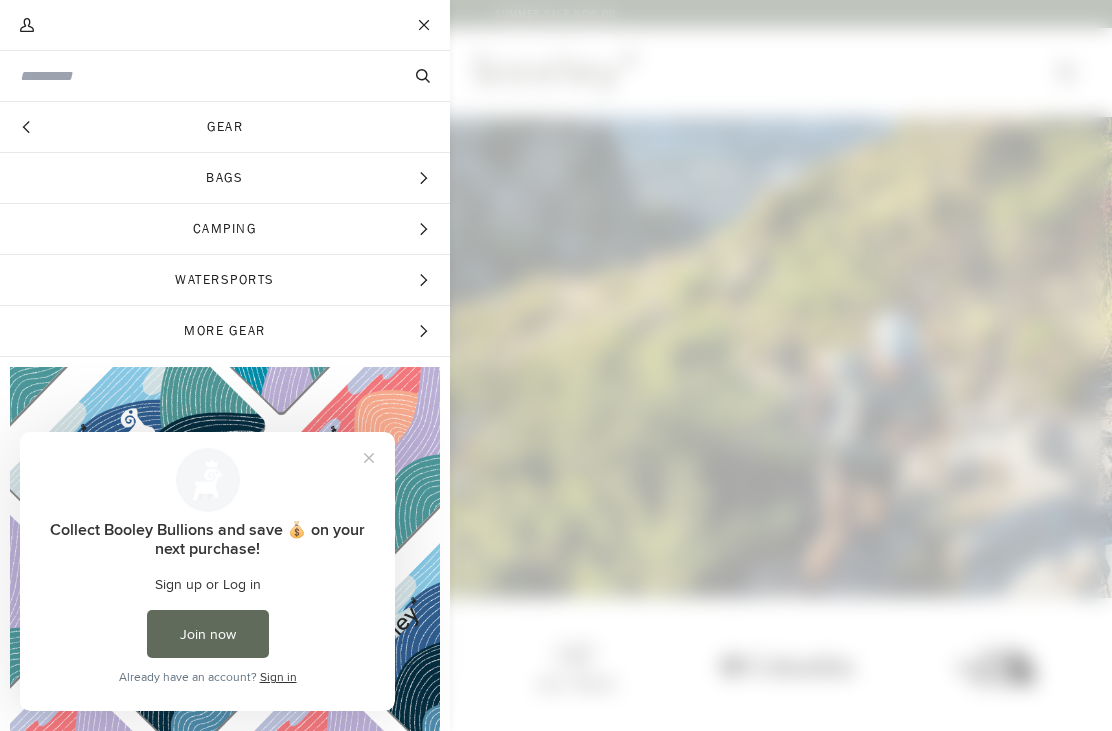click on "Camping" at bounding box center (225, 229) 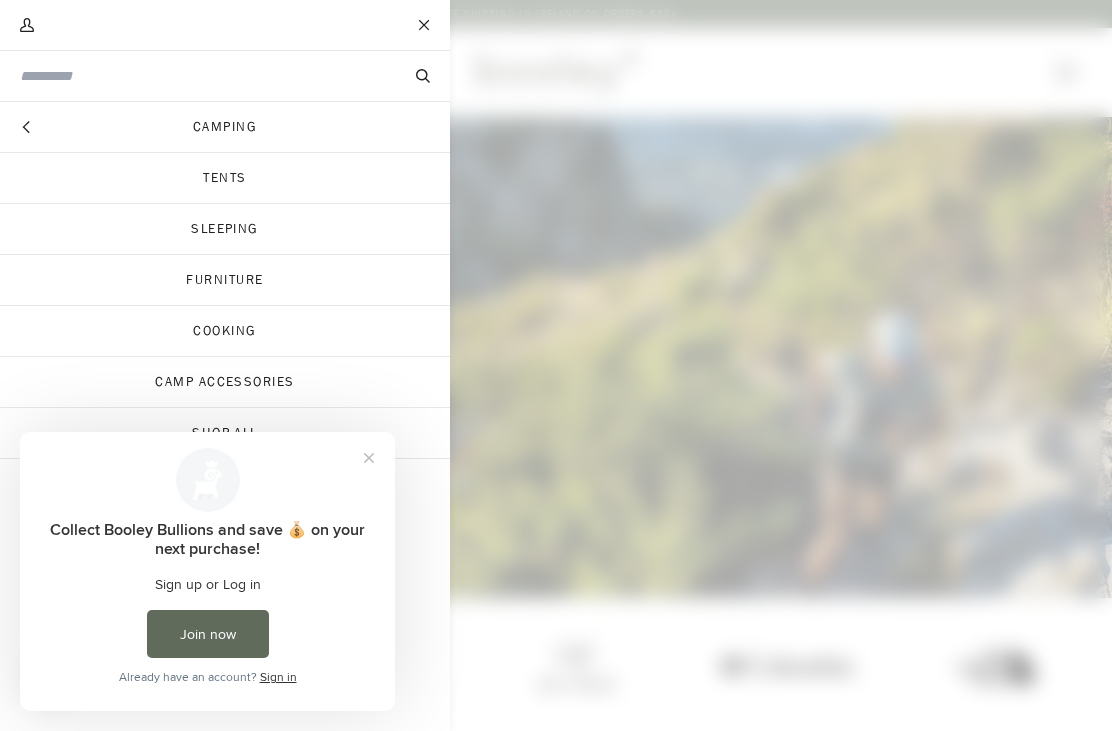 click at bounding box center [369, 458] 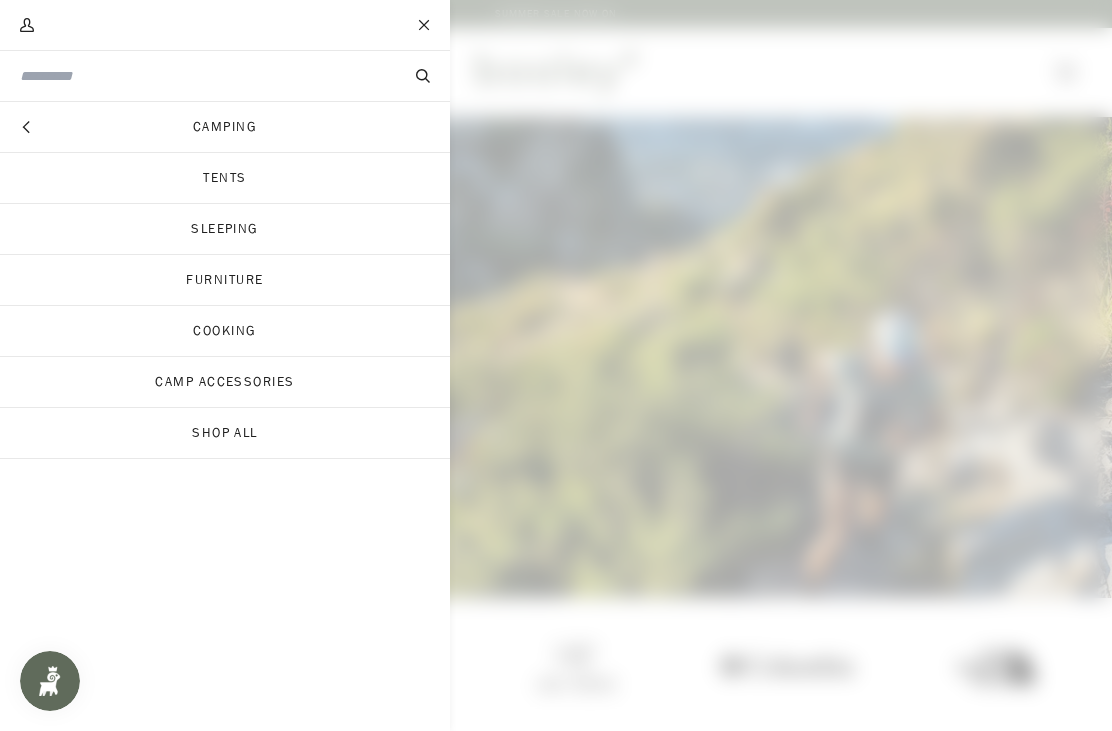click on "Shop All" at bounding box center (225, 433) 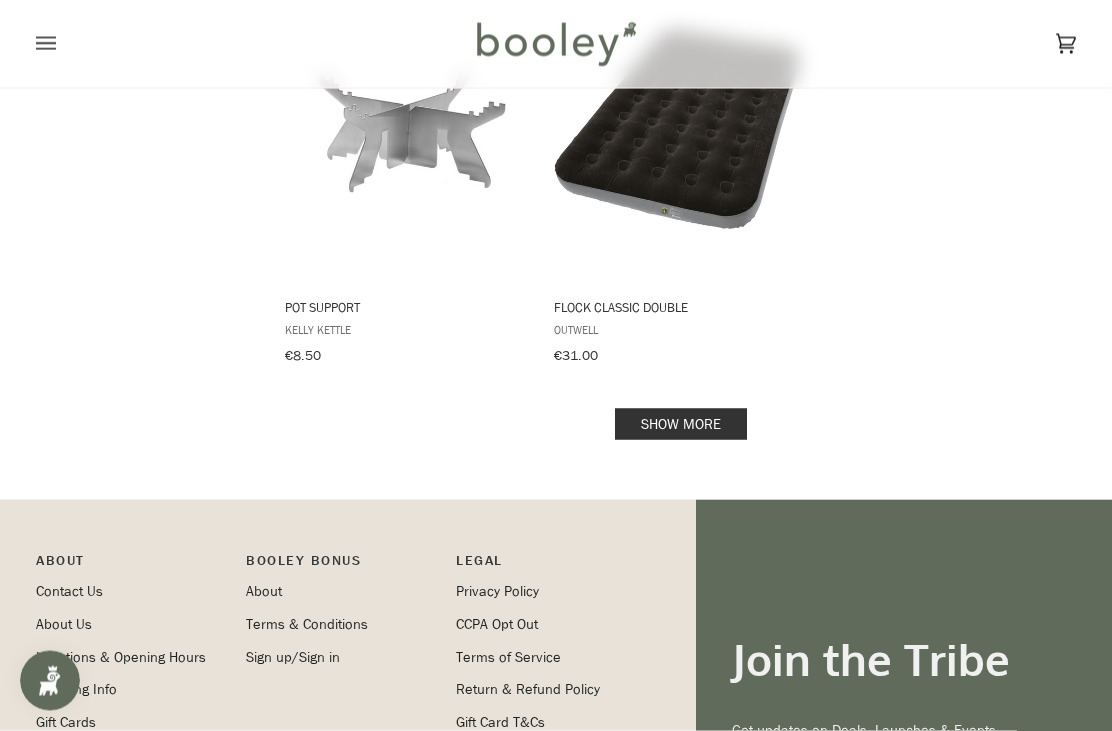scroll, scrollTop: 2889, scrollLeft: 0, axis: vertical 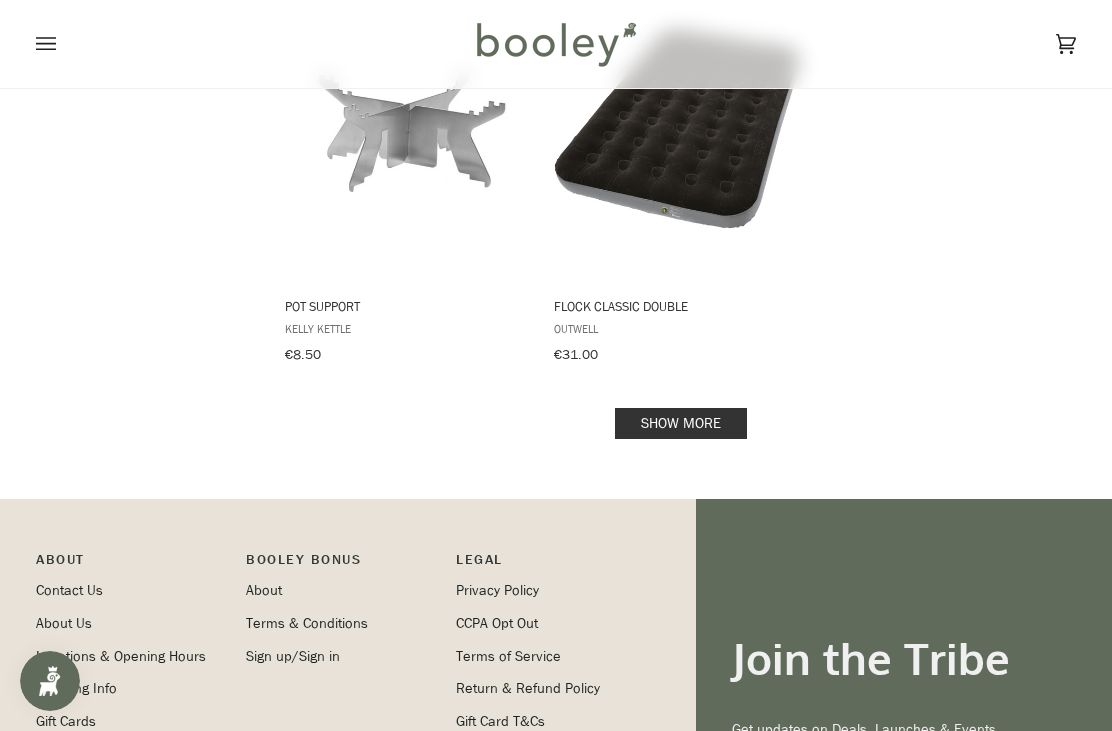 click on "Show more" at bounding box center [681, 423] 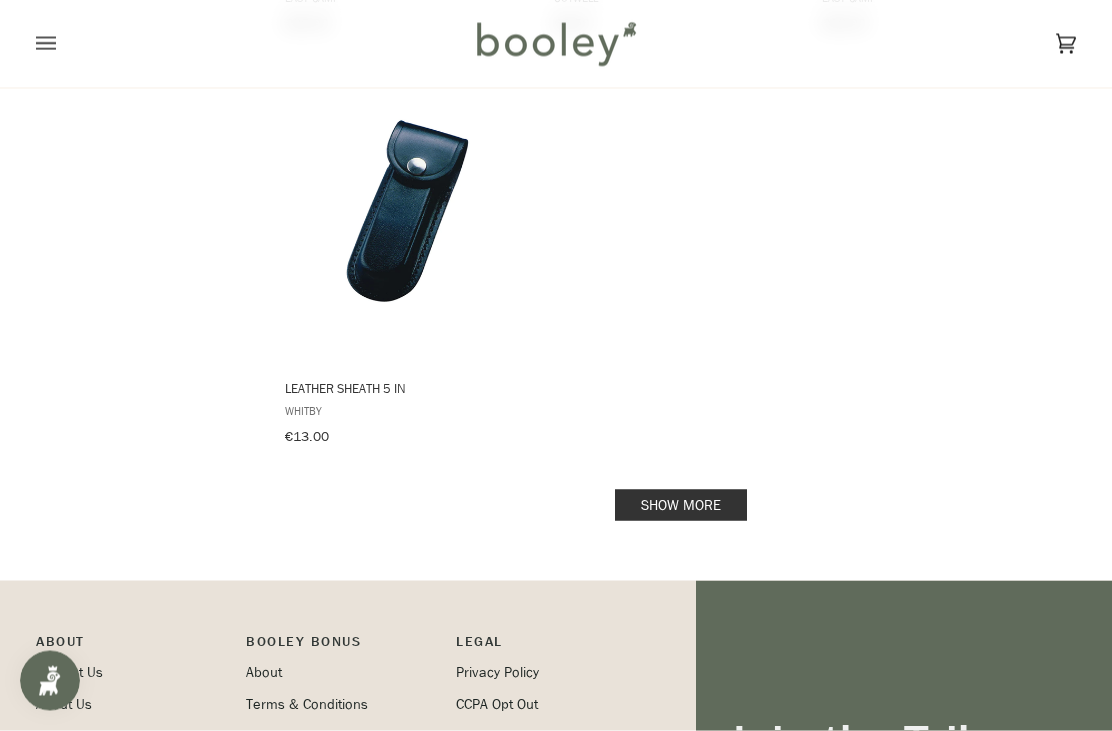 scroll, scrollTop: 5703, scrollLeft: 0, axis: vertical 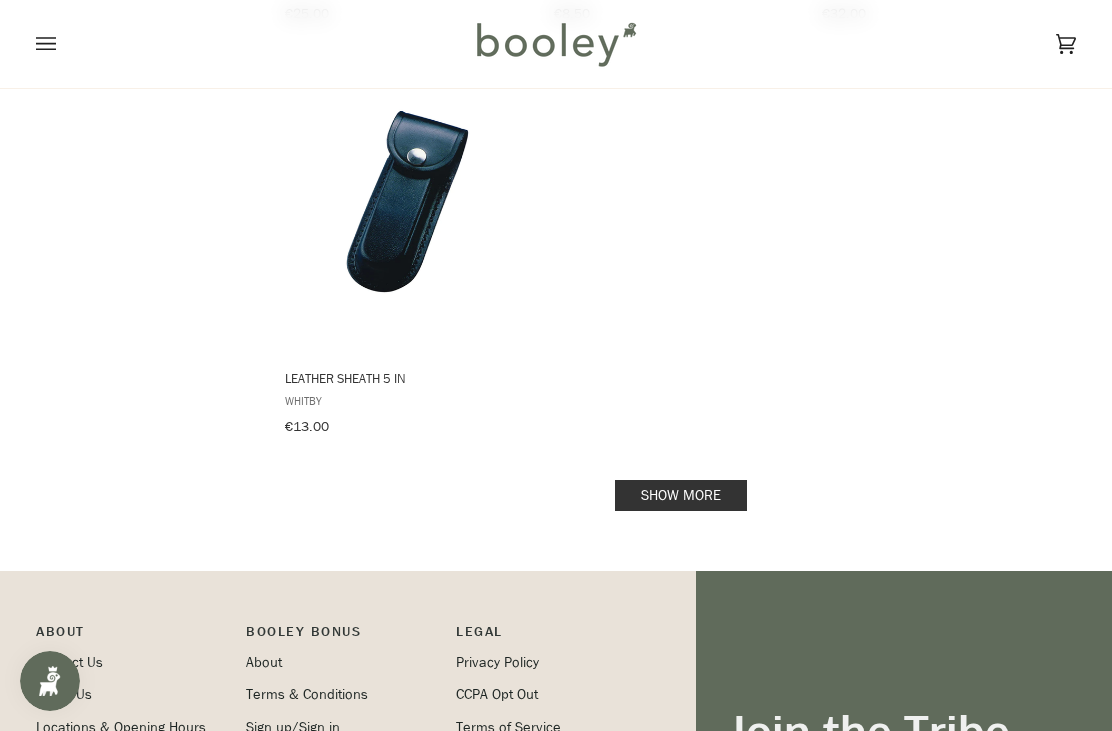 click on "Show more" at bounding box center (681, 495) 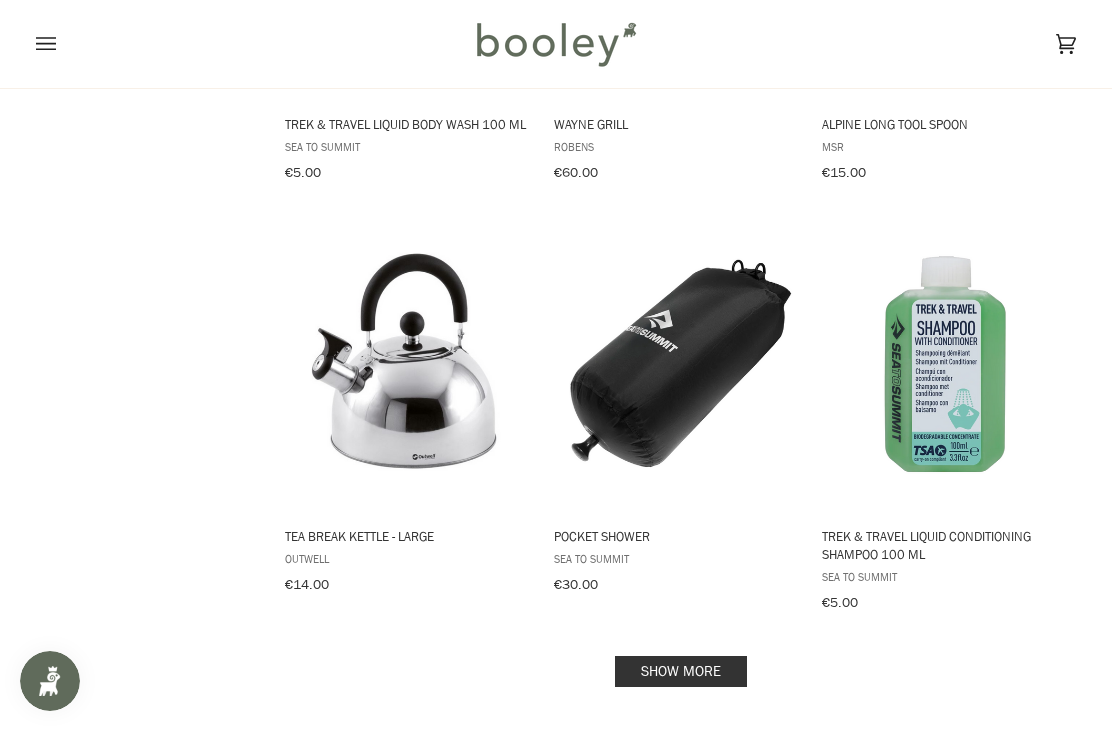 scroll, scrollTop: 8039, scrollLeft: 0, axis: vertical 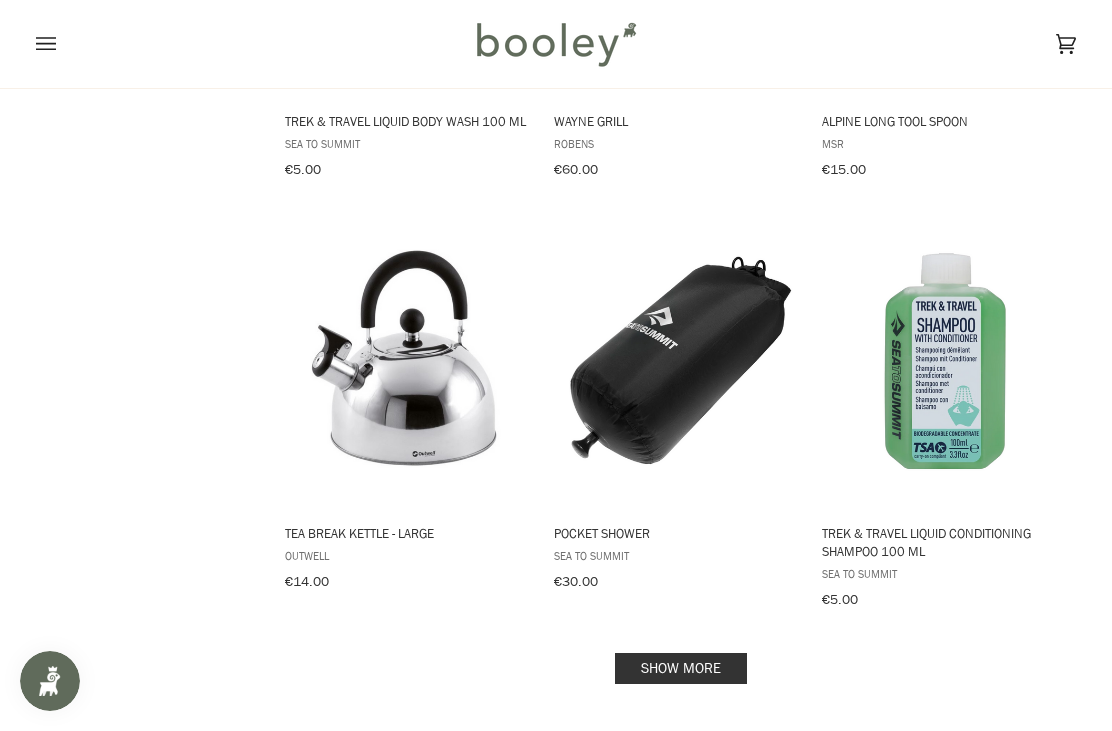 click on "Show more" at bounding box center (681, 668) 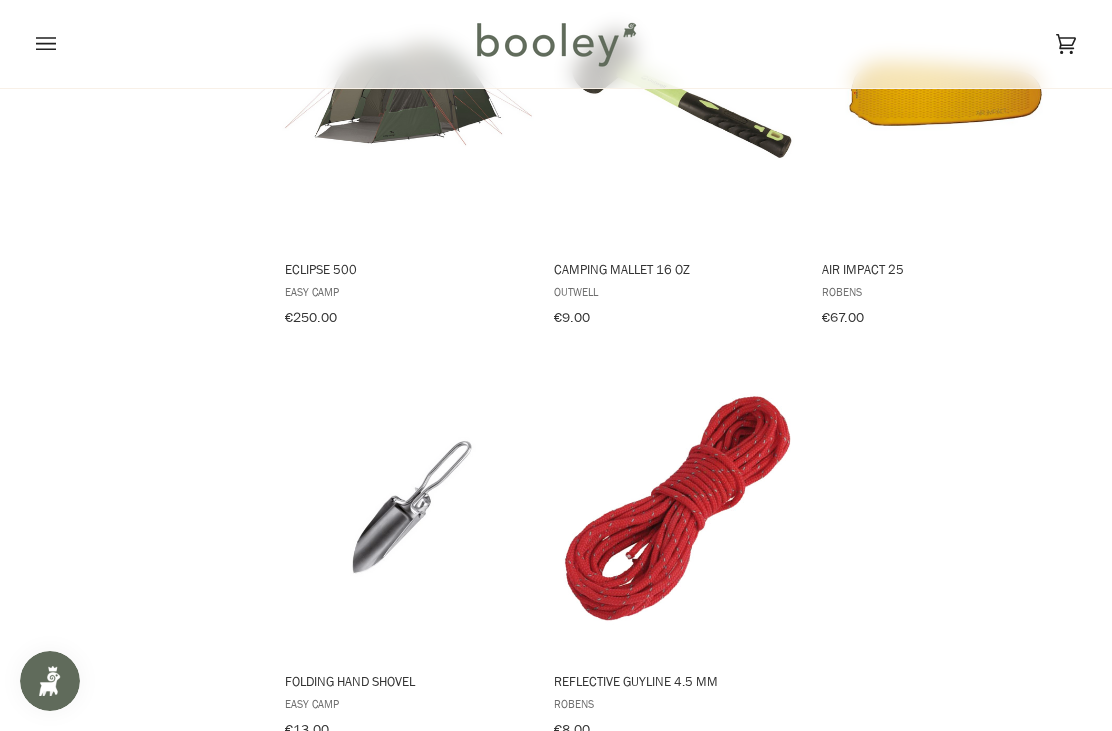 scroll, scrollTop: 10809, scrollLeft: 0, axis: vertical 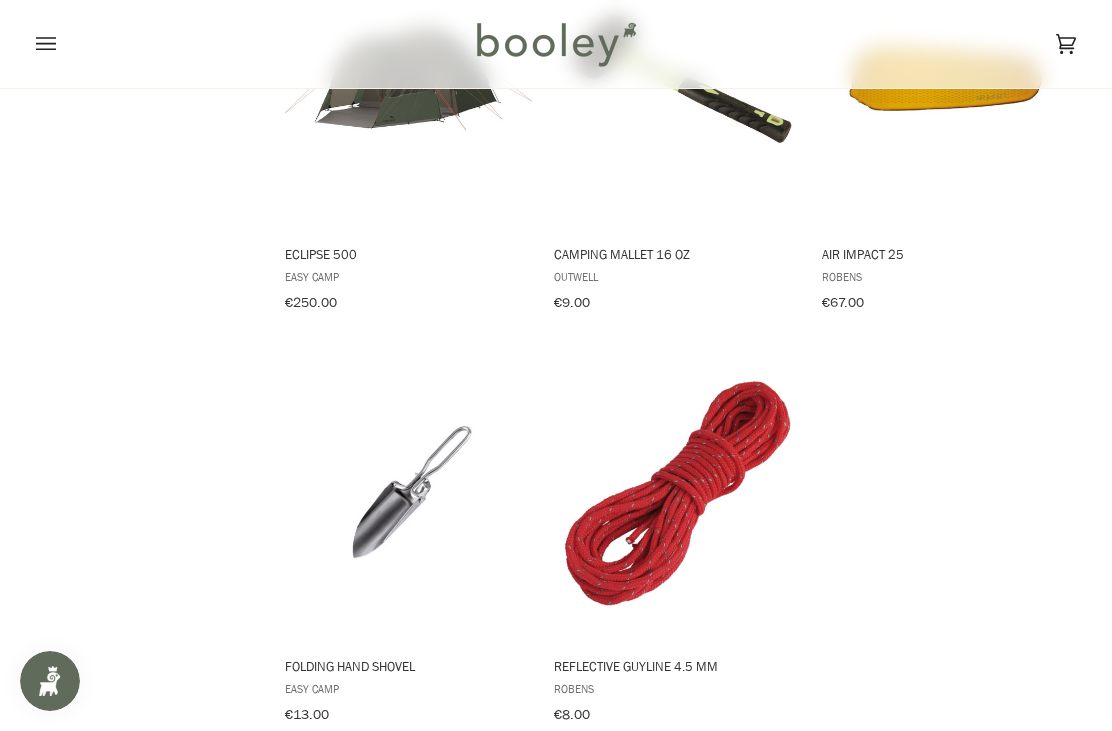 click on "Show more" at bounding box center (681, 783) 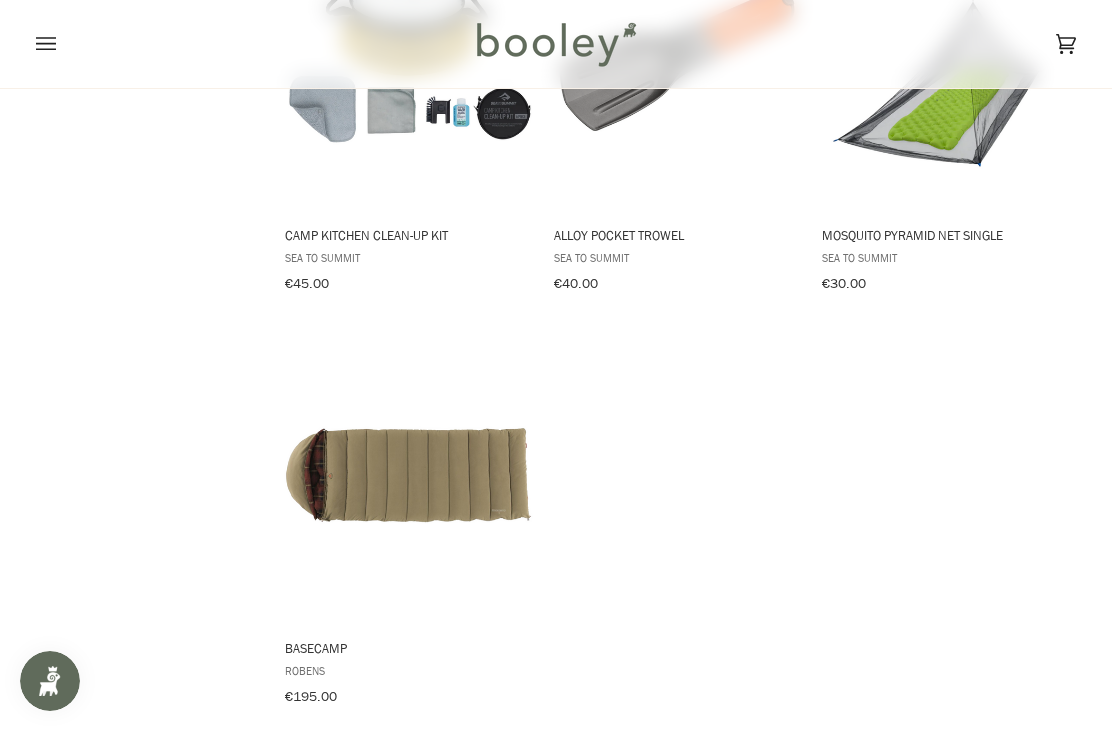 scroll, scrollTop: 13720, scrollLeft: 0, axis: vertical 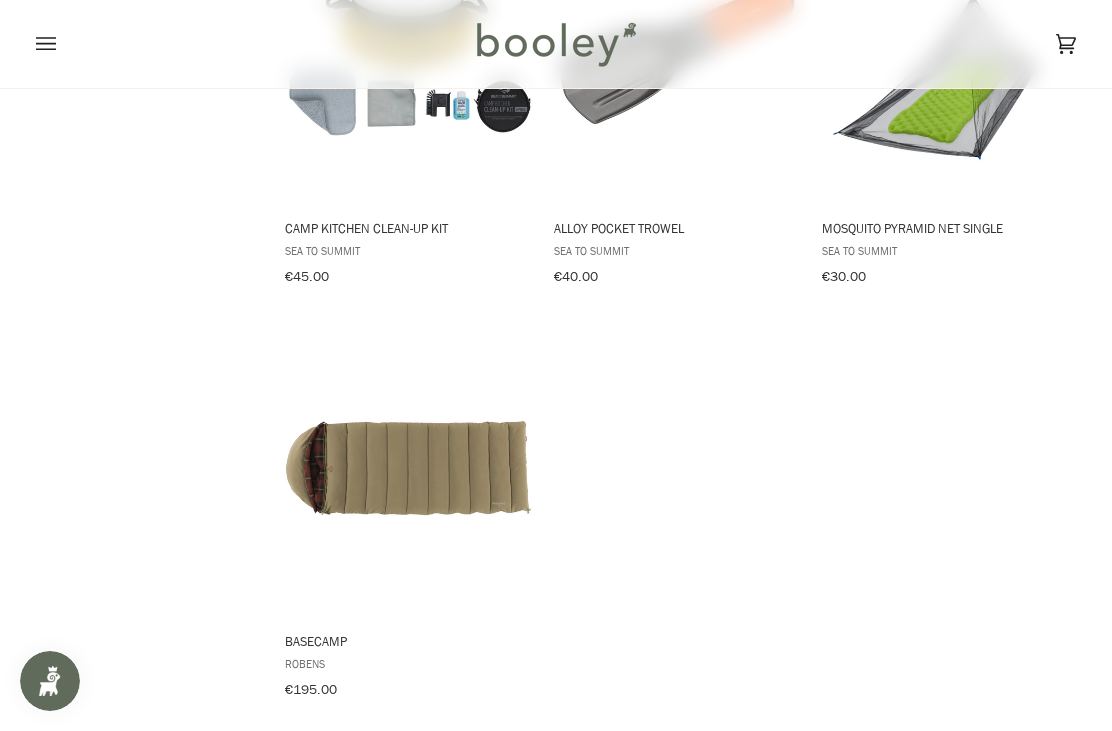 click on "Show more" at bounding box center (681, 758) 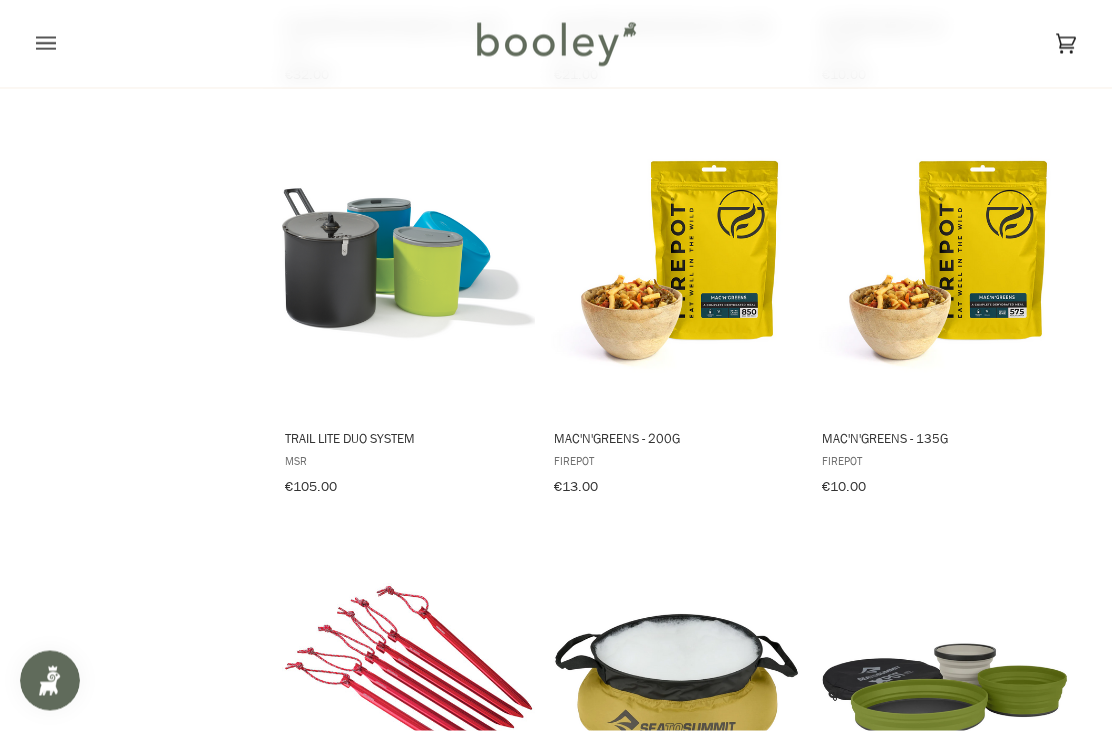 scroll, scrollTop: 14744, scrollLeft: 0, axis: vertical 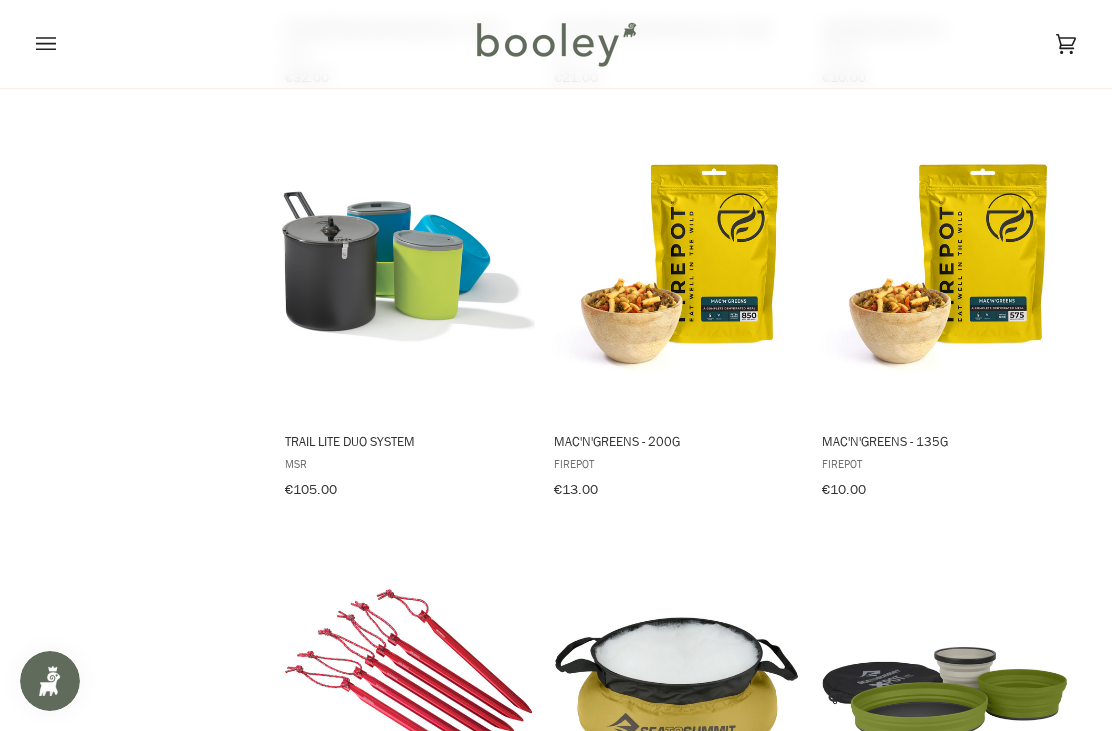 click on "Chair One  Helinox €100.00 View product Base Camp 1.6L Stainless Steel  Kelly Kettle €75.00 View product Tundra 45L Cool Box  YETI €340.00 View product Chair Zero  Helinox €150.00 View product Table One Hard Top - Large  Helinox €170.00 View product Roadie 24L Cool Box  YETI €230.00 View product Dynasty Compact II  GoSystem €38.00 View product Skewer with Hook 18 cm  Outwell €4.00 View product Fire Starter  Easy Camp €8.00 View product Folding Sit Mat  Trekmates €12.00 View product Campground 30  Robens €41.00 View product Dynasty Heater  GoSystem €75.00 View product Sleepin Single 3 cm A  Outwell €37.00 View product Flock Classic Single  Outwell €18.00 View product Regulator & Hose Kit  GoSystem €20.00 View product Solar Shower  Easy Camp €15.00 View product 21% off Sunset Chair  Helinox €135.00 €170.00 View product Petrel - Large  Outwell €20.00 View product Pot Support  Kelly Kettle €8.50 View product Flock Classic Double  Outwell €31.00 View product  GoSystem  MSR" at bounding box center (677, -6084) 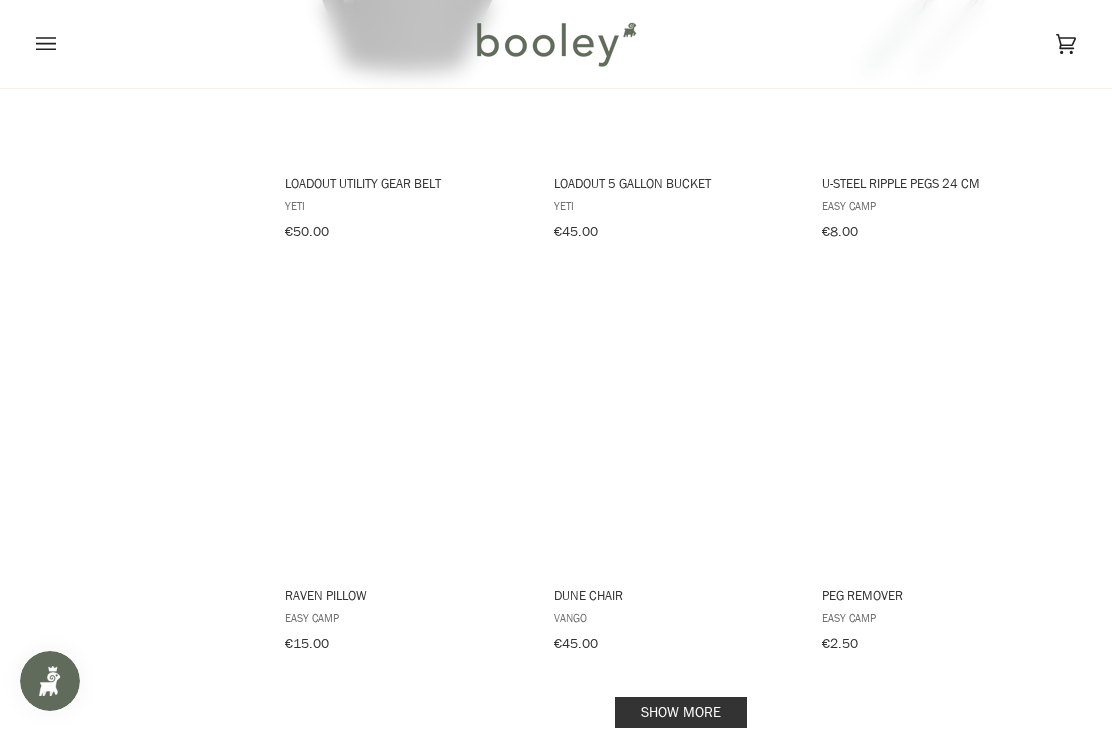 scroll, scrollTop: 16242, scrollLeft: 0, axis: vertical 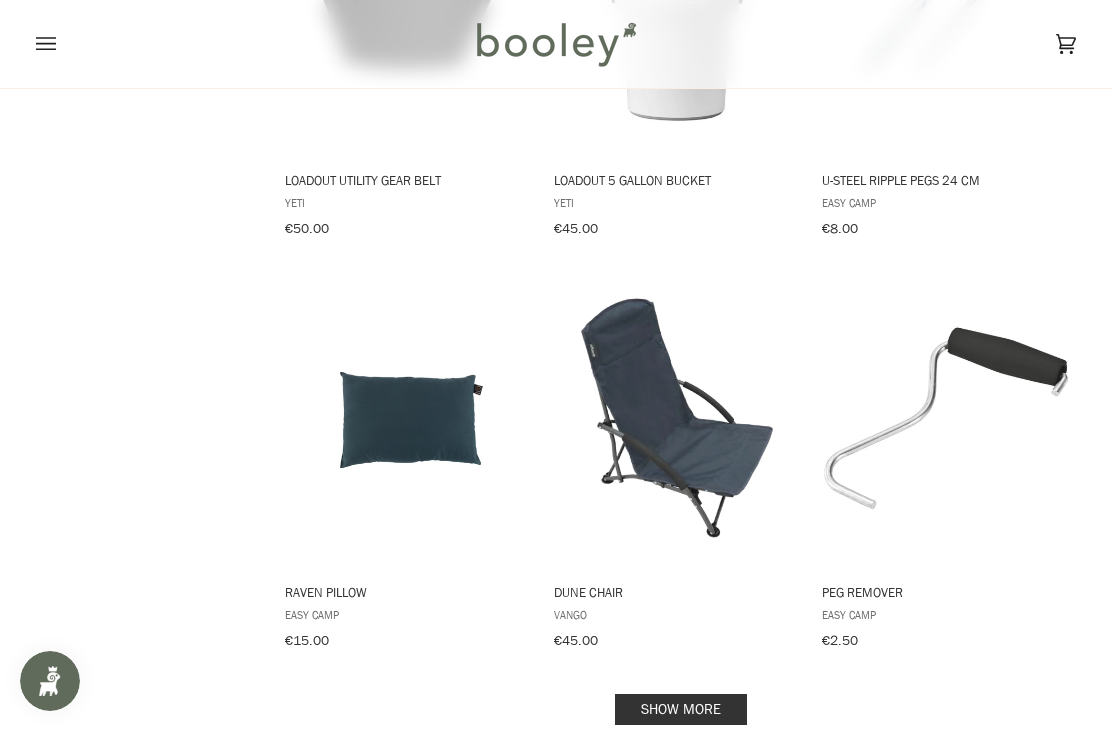 click on "Show more" at bounding box center (681, 709) 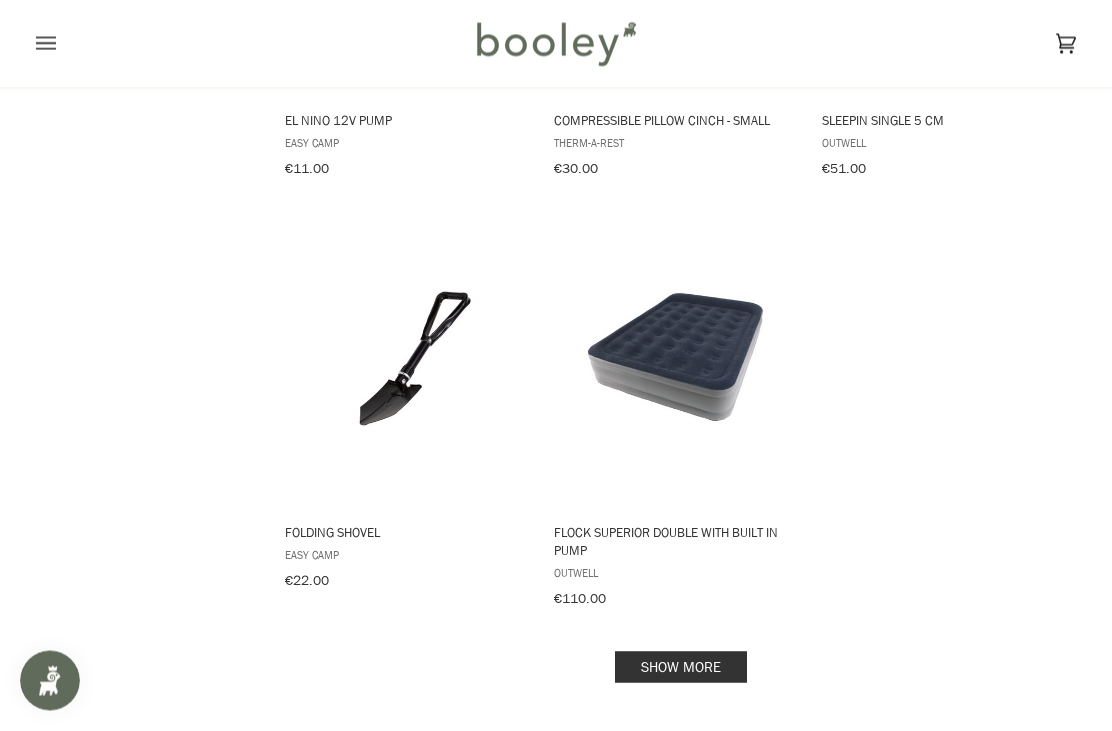 scroll, scrollTop: 19188, scrollLeft: 0, axis: vertical 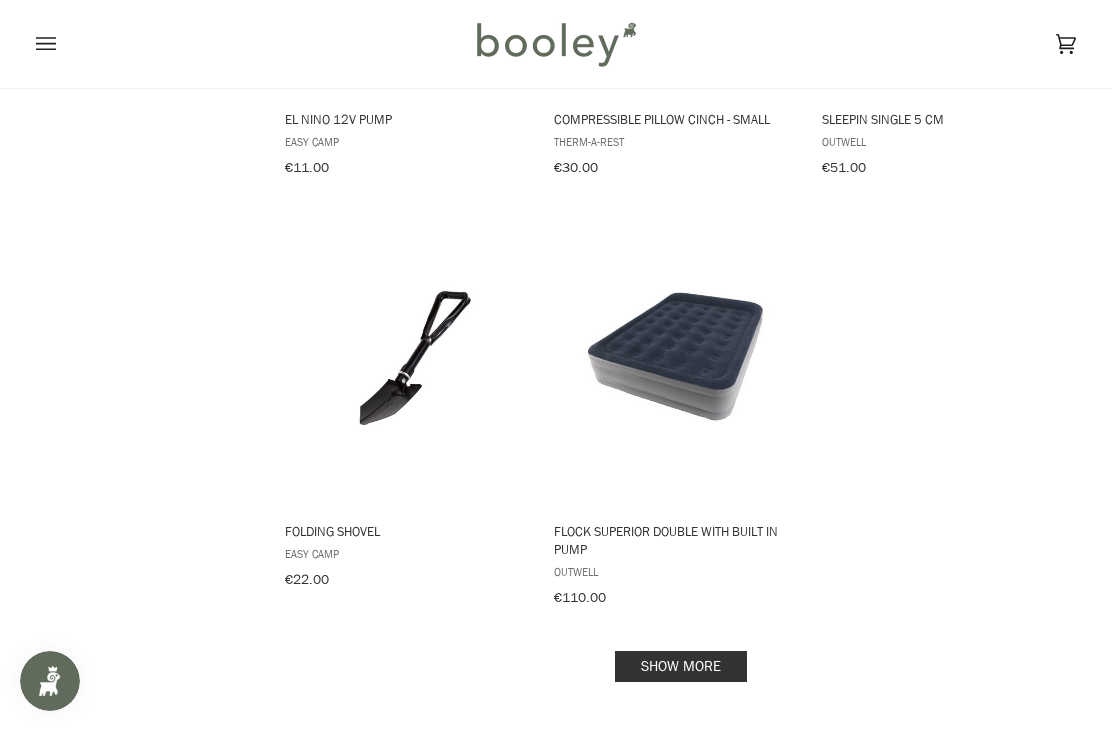 click on "Show more" at bounding box center (681, 666) 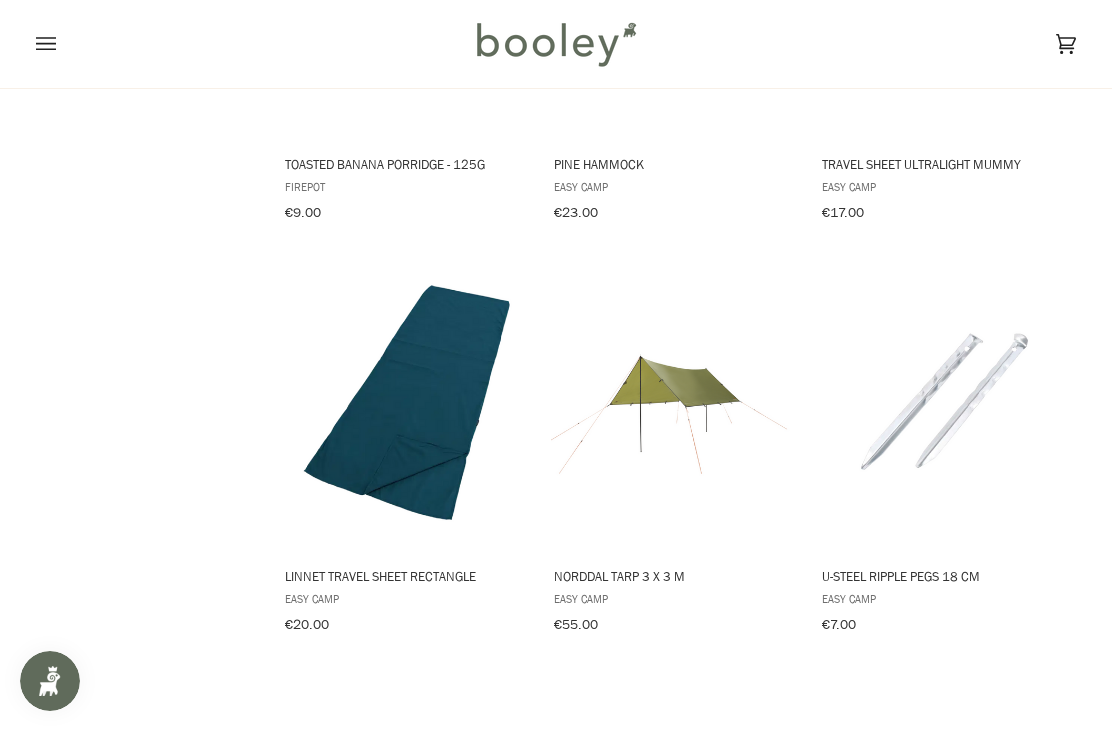 scroll, scrollTop: 21646, scrollLeft: 0, axis: vertical 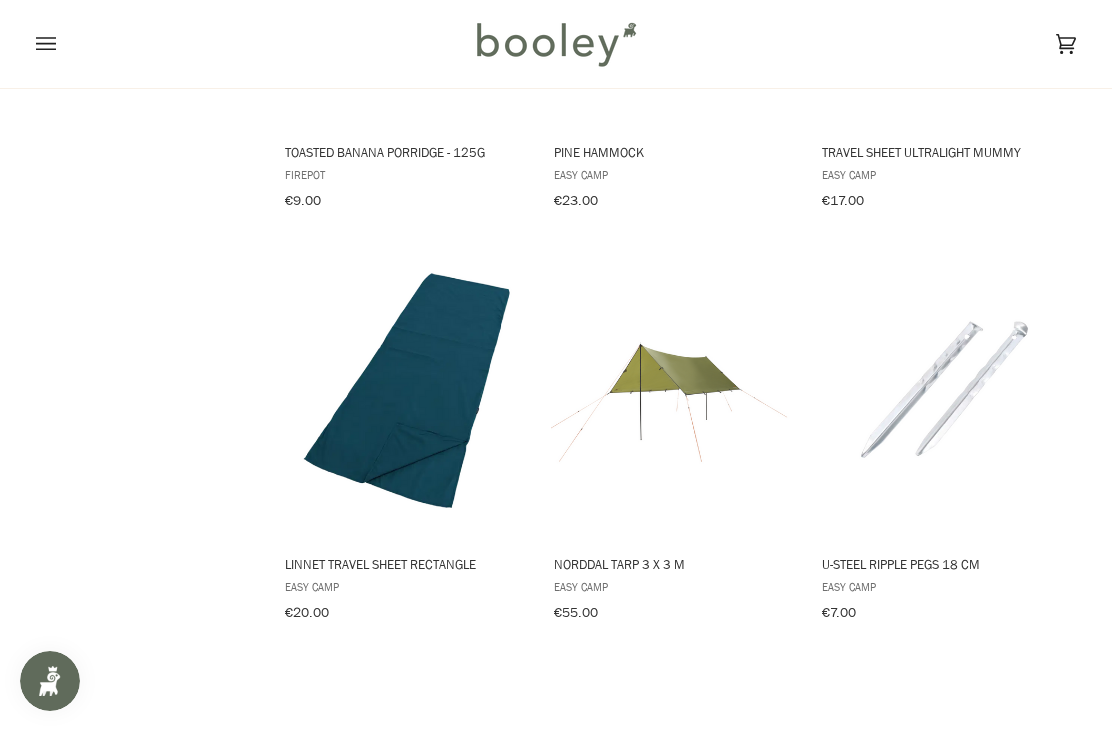 click on "Norddal Tarp 3 x 3 m" at bounding box center (677, 564) 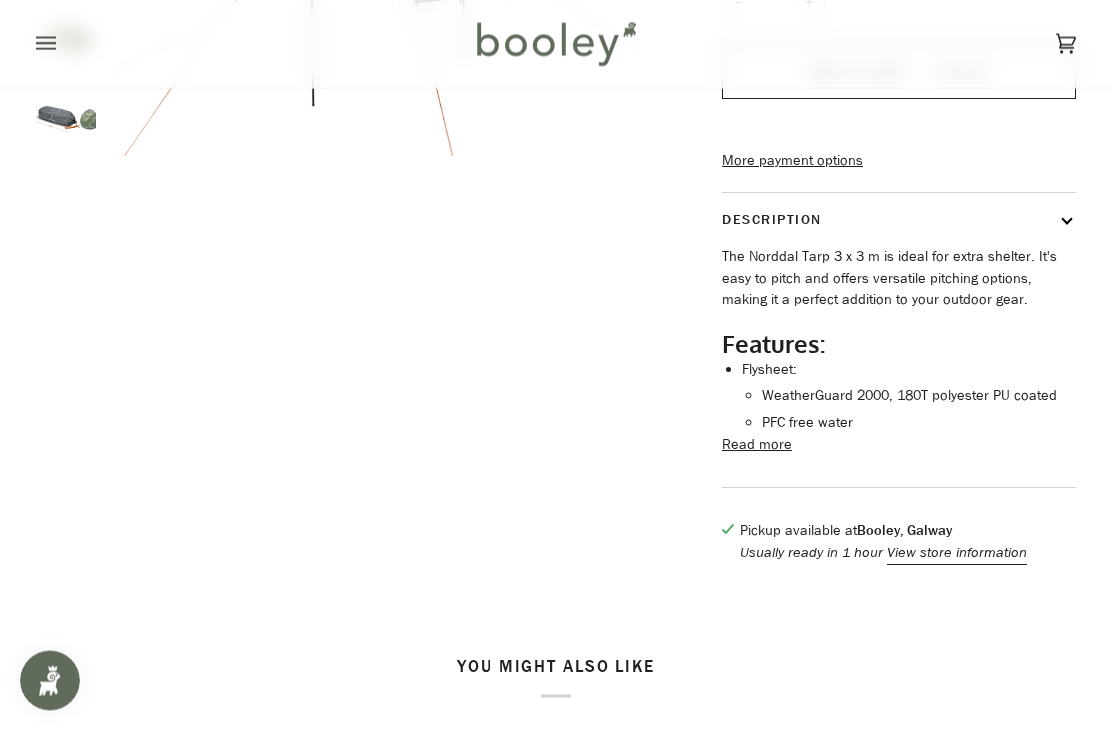 scroll, scrollTop: 440, scrollLeft: 0, axis: vertical 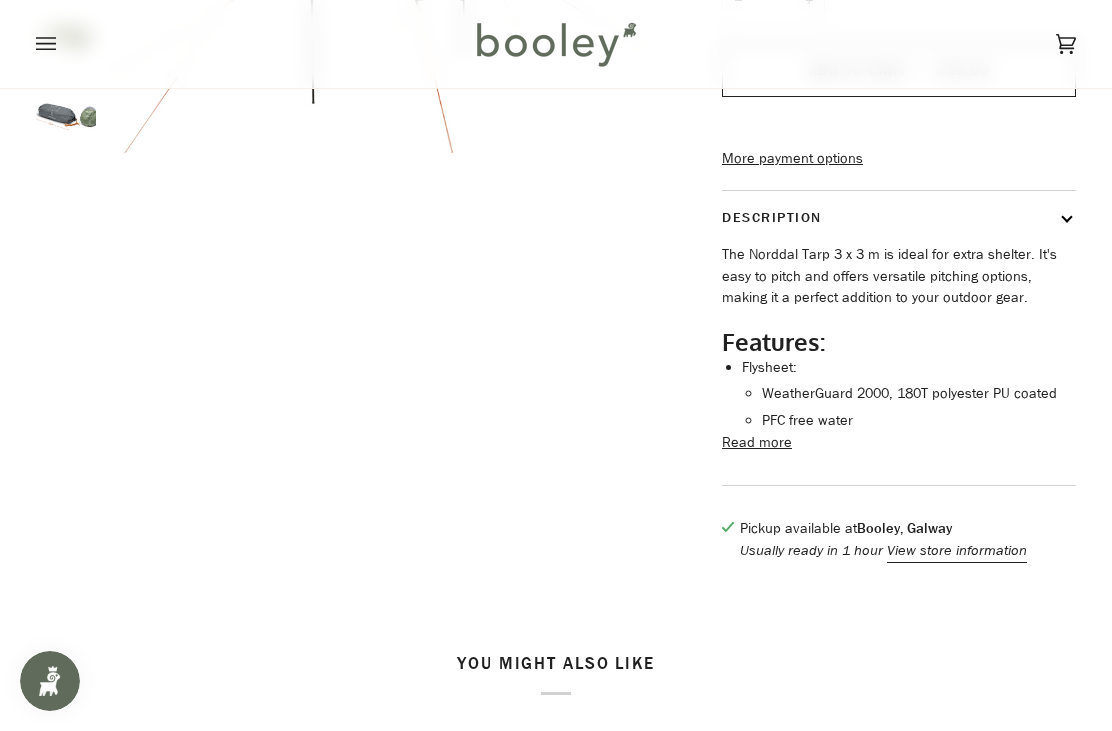 click on "Read more" at bounding box center (757, 443) 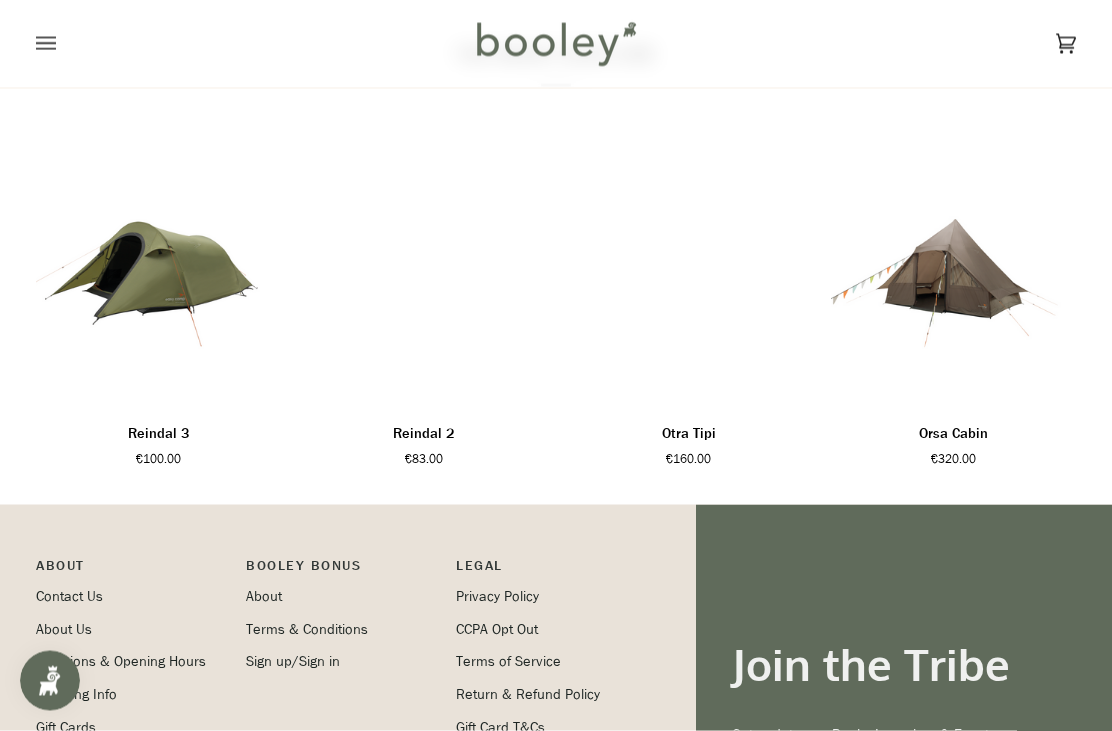 scroll, scrollTop: 1545, scrollLeft: 0, axis: vertical 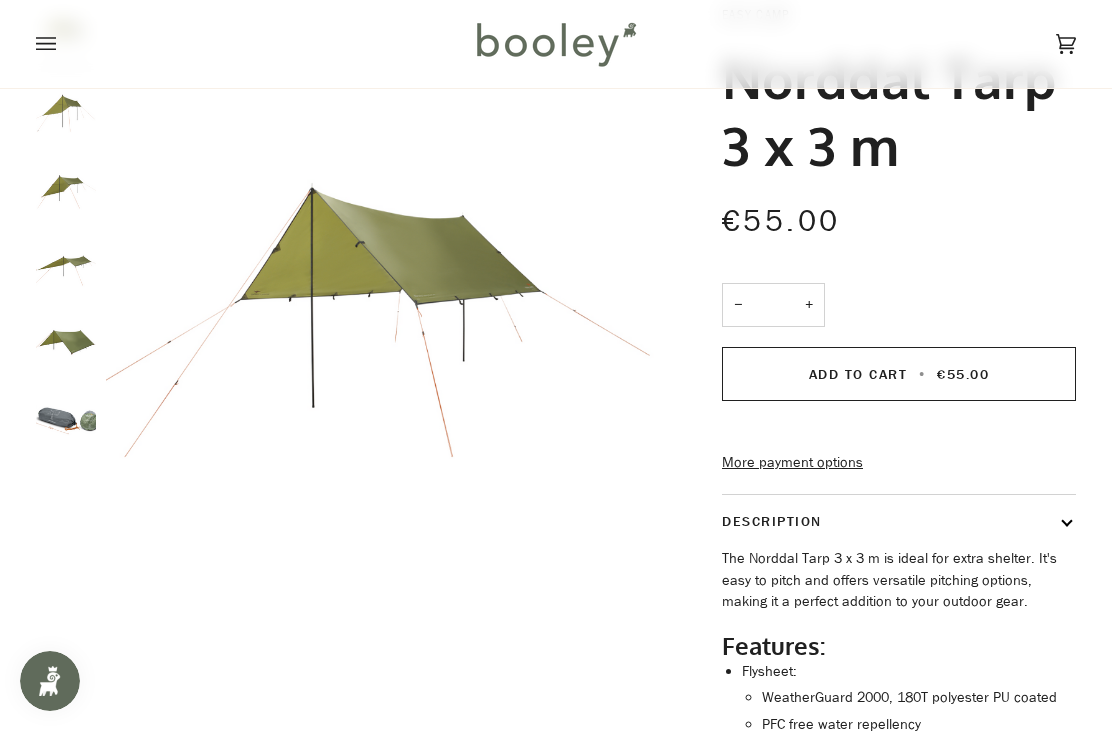 click at bounding box center [66, 187] 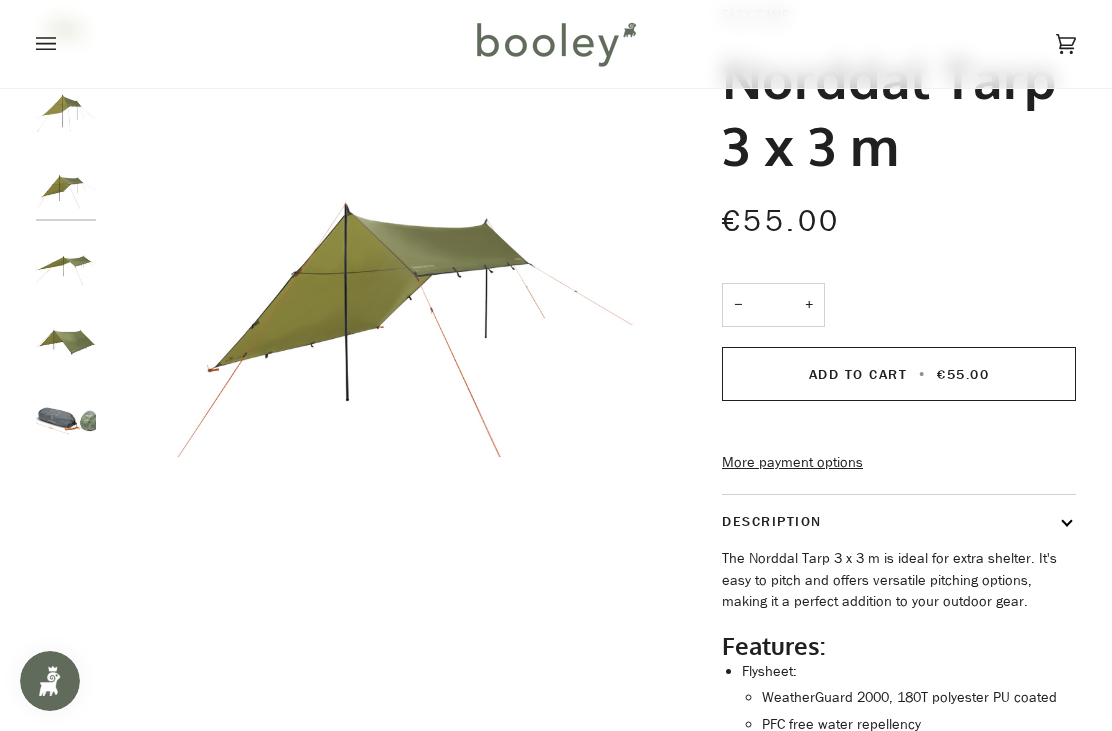 click at bounding box center [66, 110] 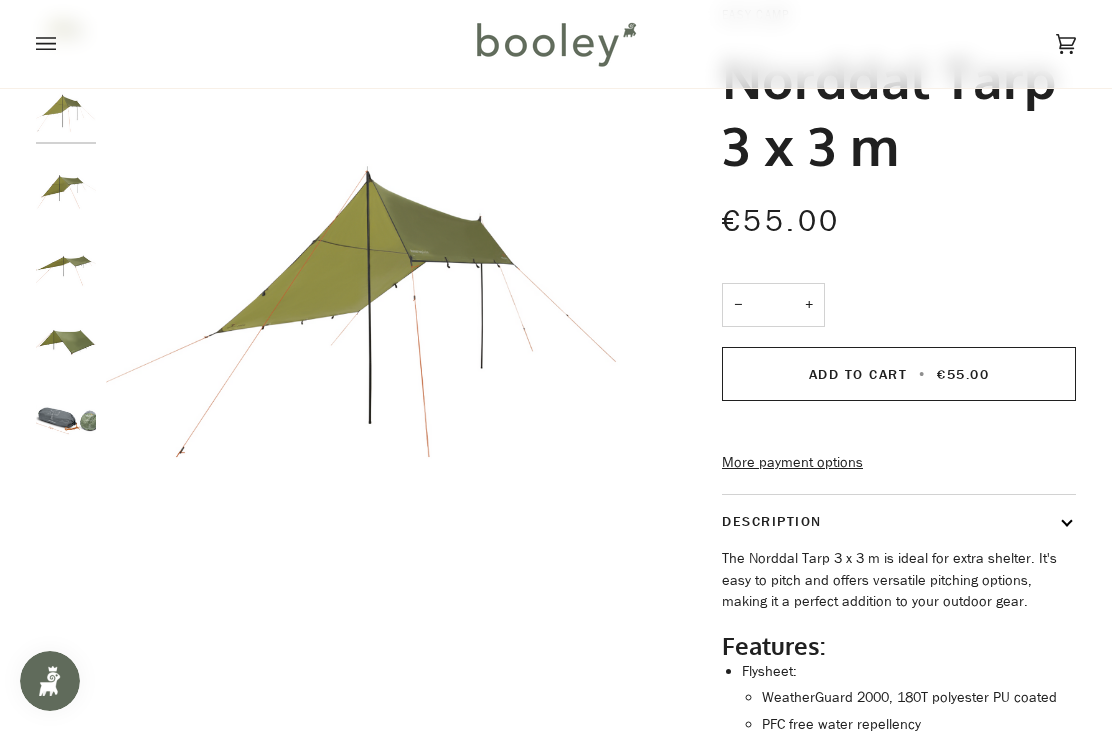 click at bounding box center (66, 187) 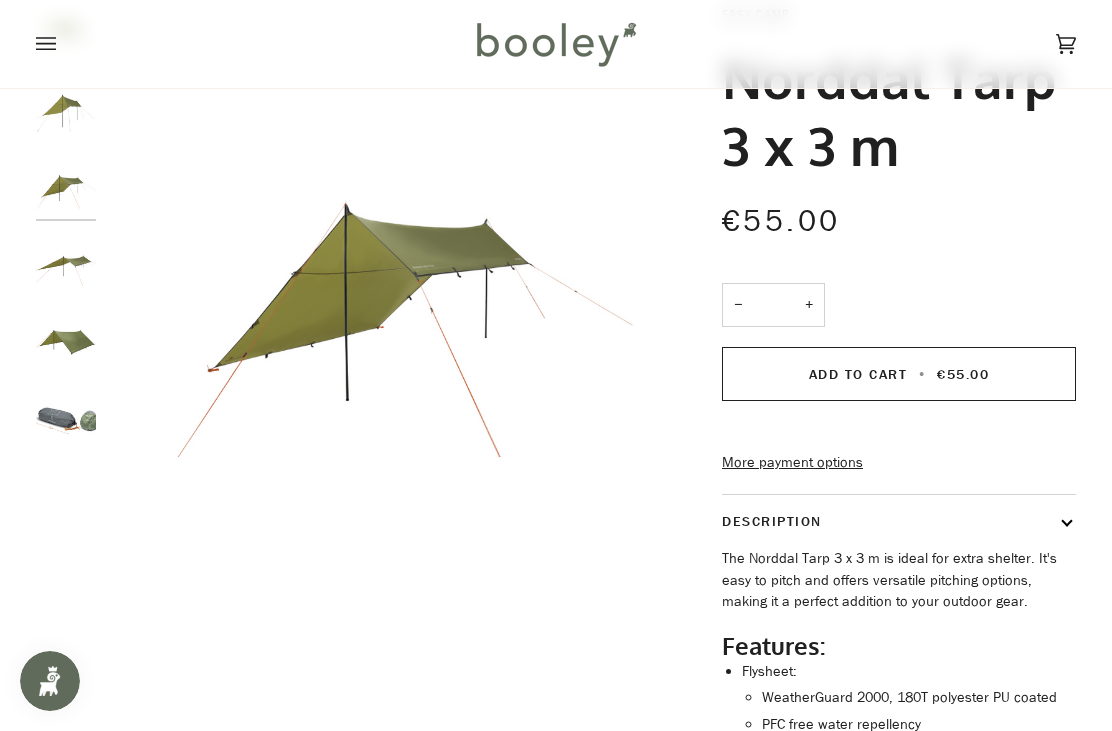 click at bounding box center [66, 264] 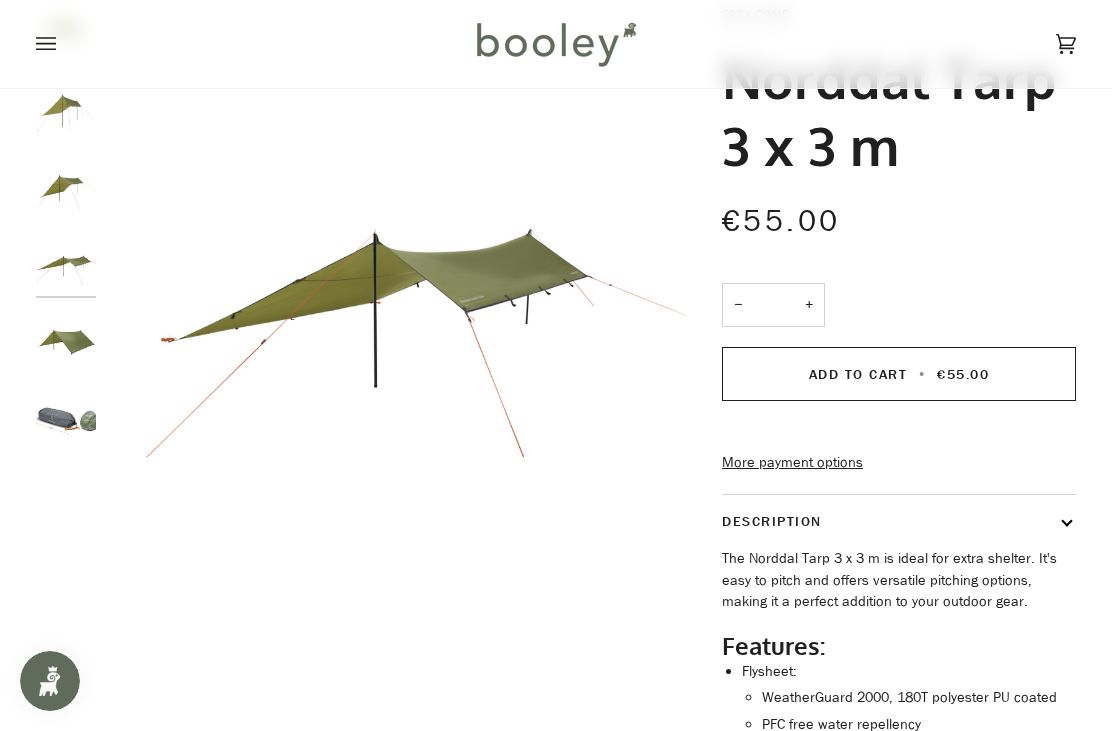 click at bounding box center [66, 340] 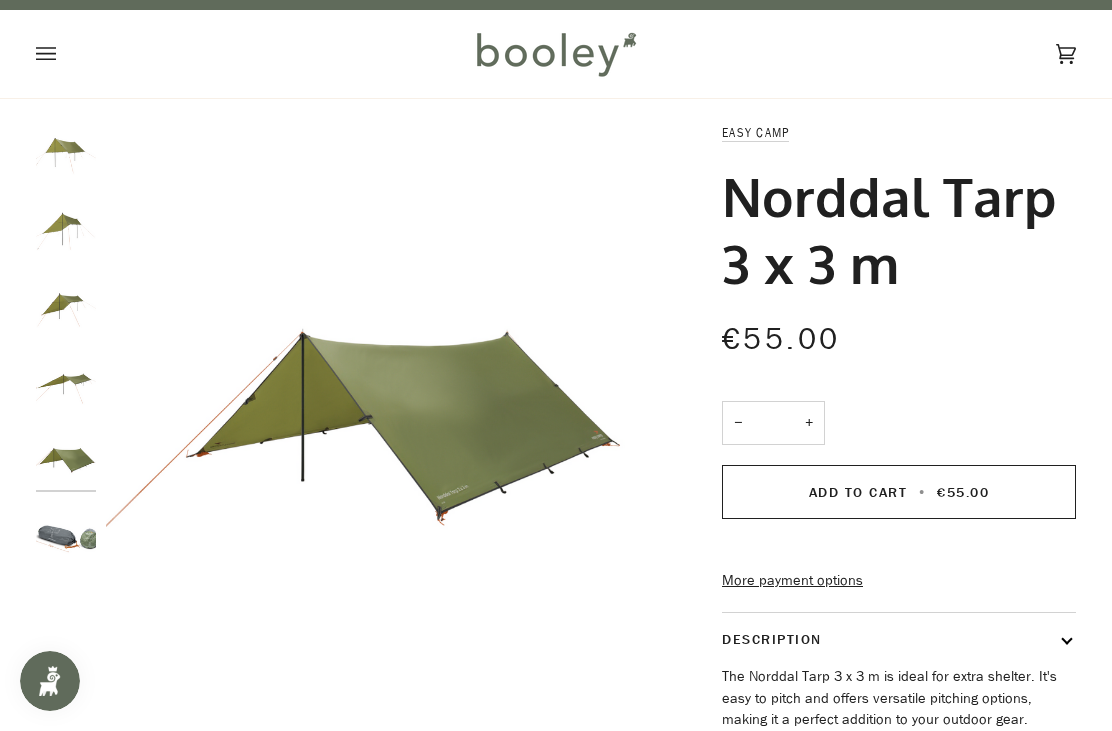 scroll, scrollTop: 21, scrollLeft: 0, axis: vertical 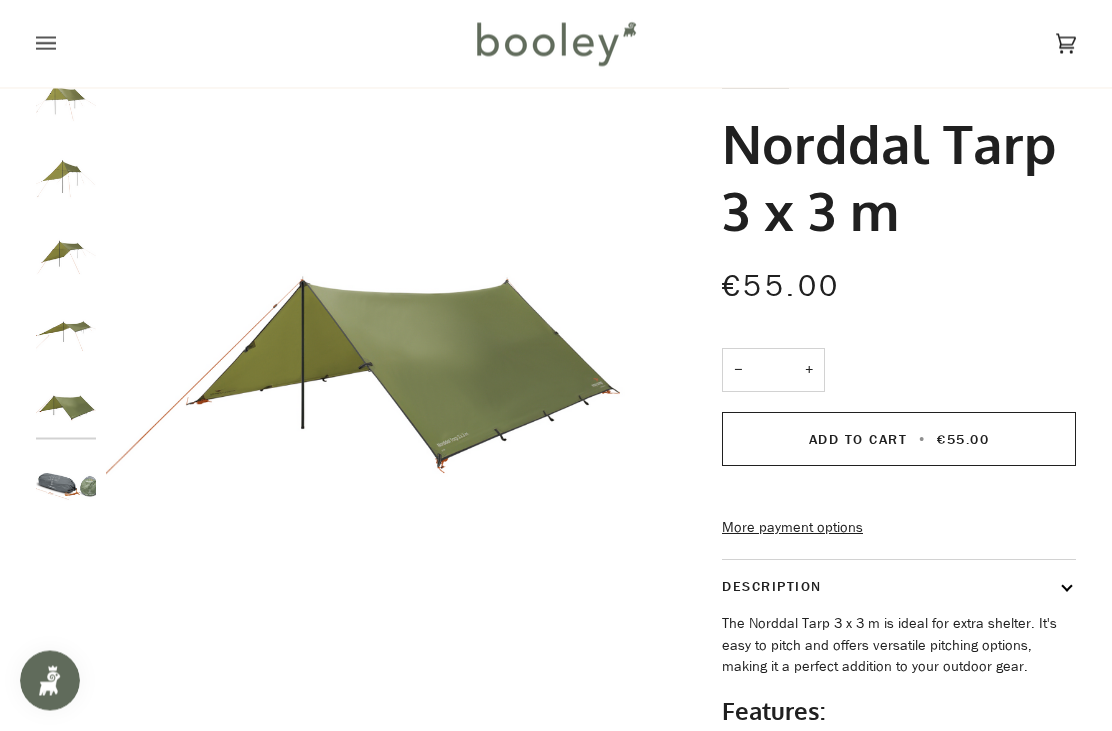 click on "Add to Cart
•
€55.00" at bounding box center (899, 440) 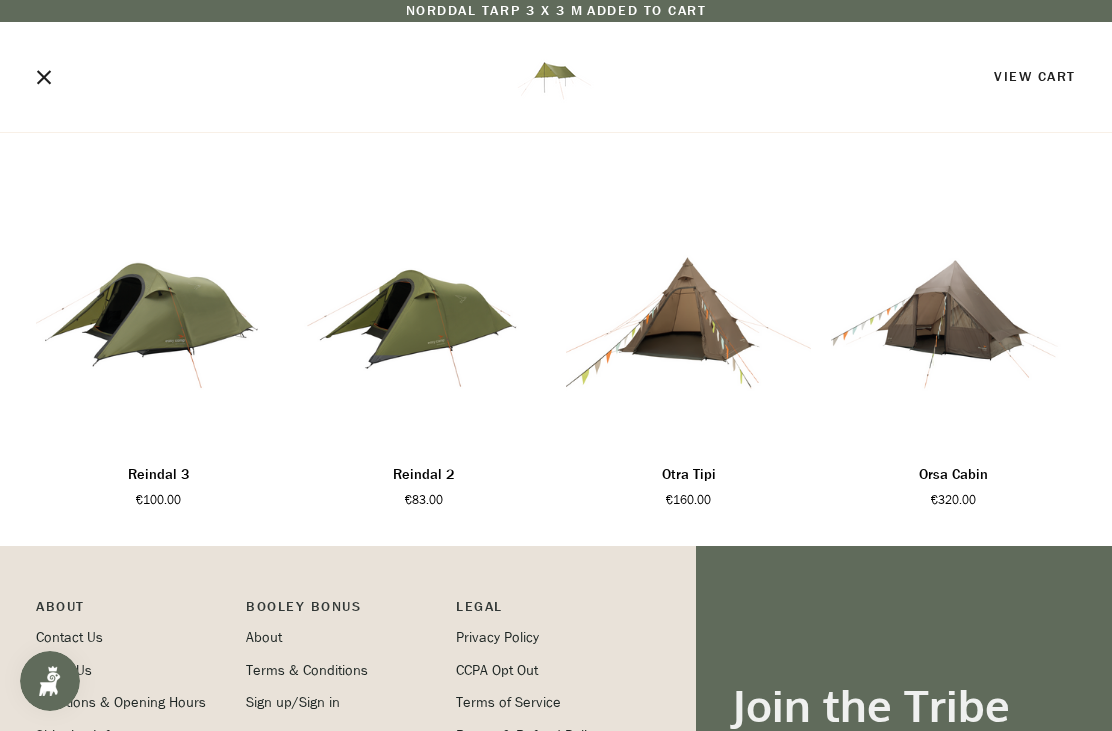 scroll, scrollTop: 1496, scrollLeft: 0, axis: vertical 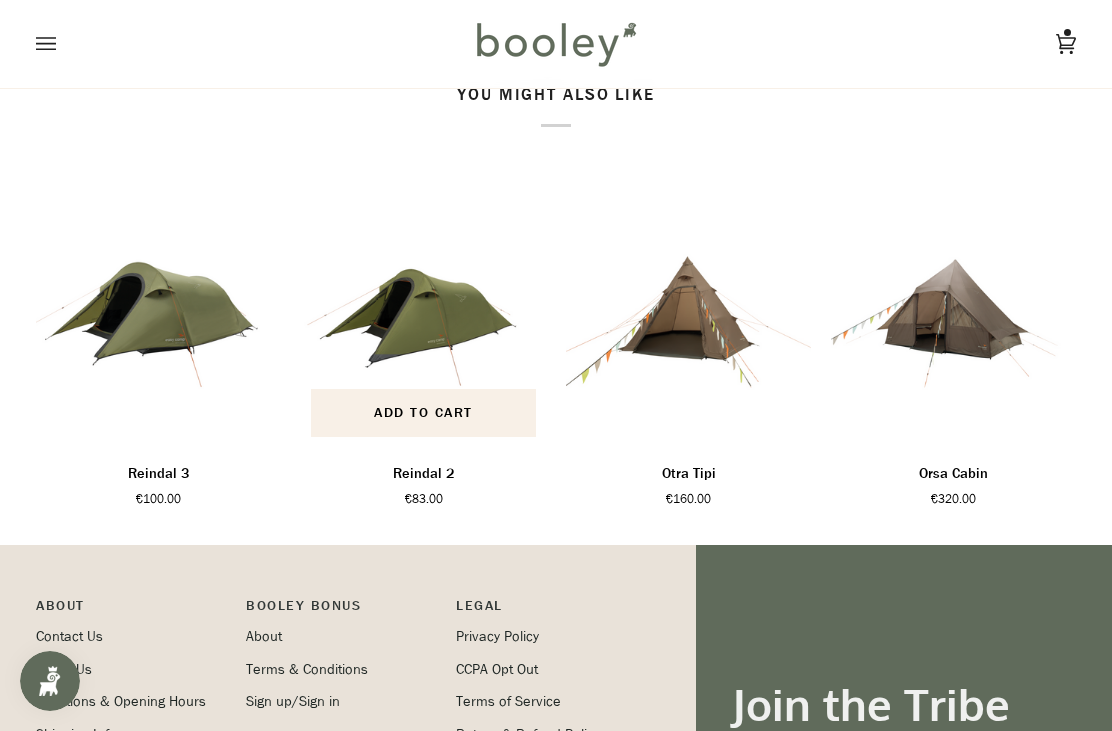 click on "Reindal 2" at bounding box center [423, 474] 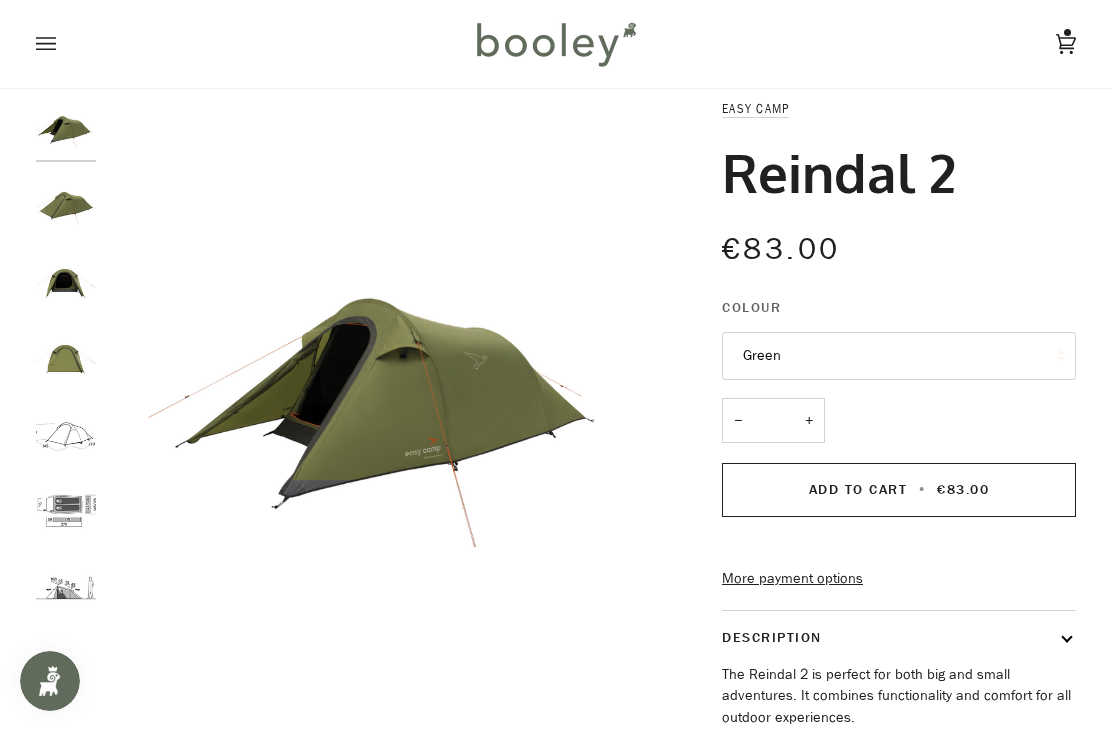scroll, scrollTop: 43, scrollLeft: 0, axis: vertical 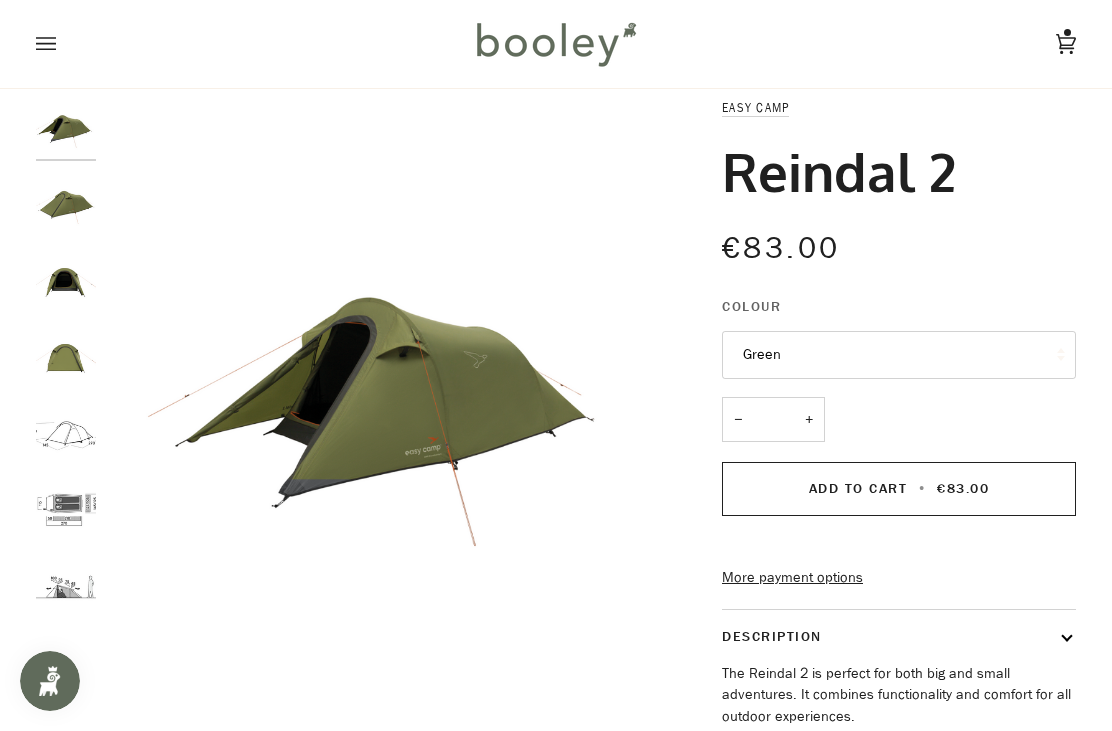 click at bounding box center (66, 203) 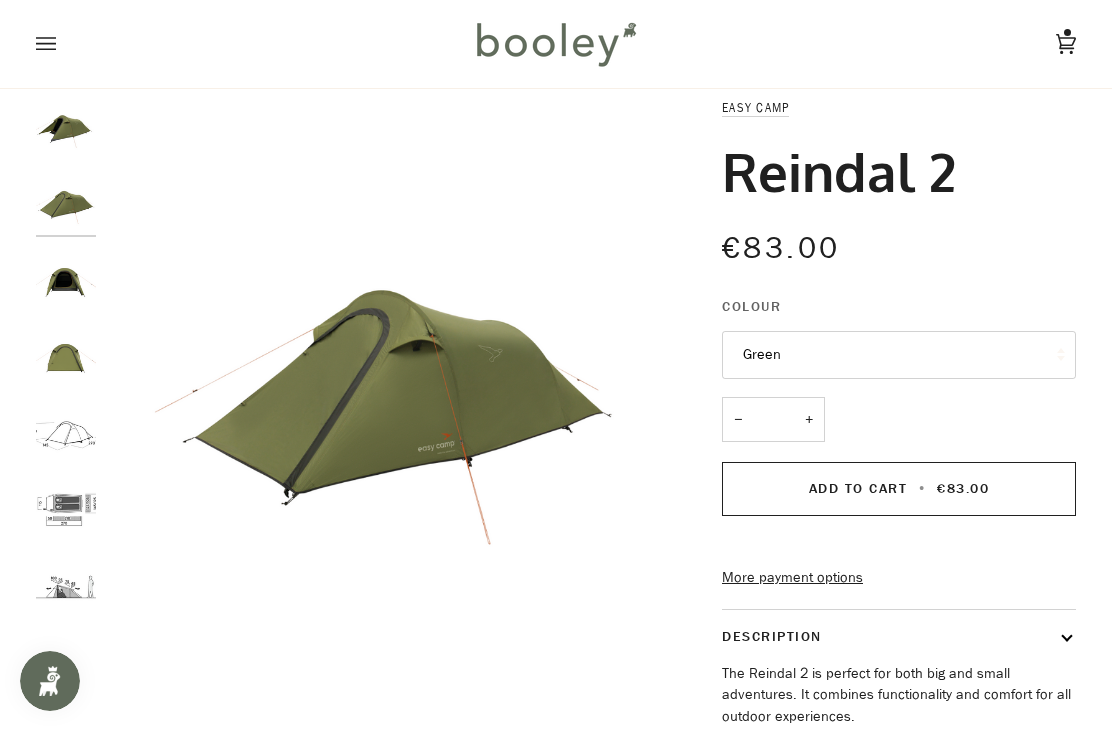 click at bounding box center (66, 280) 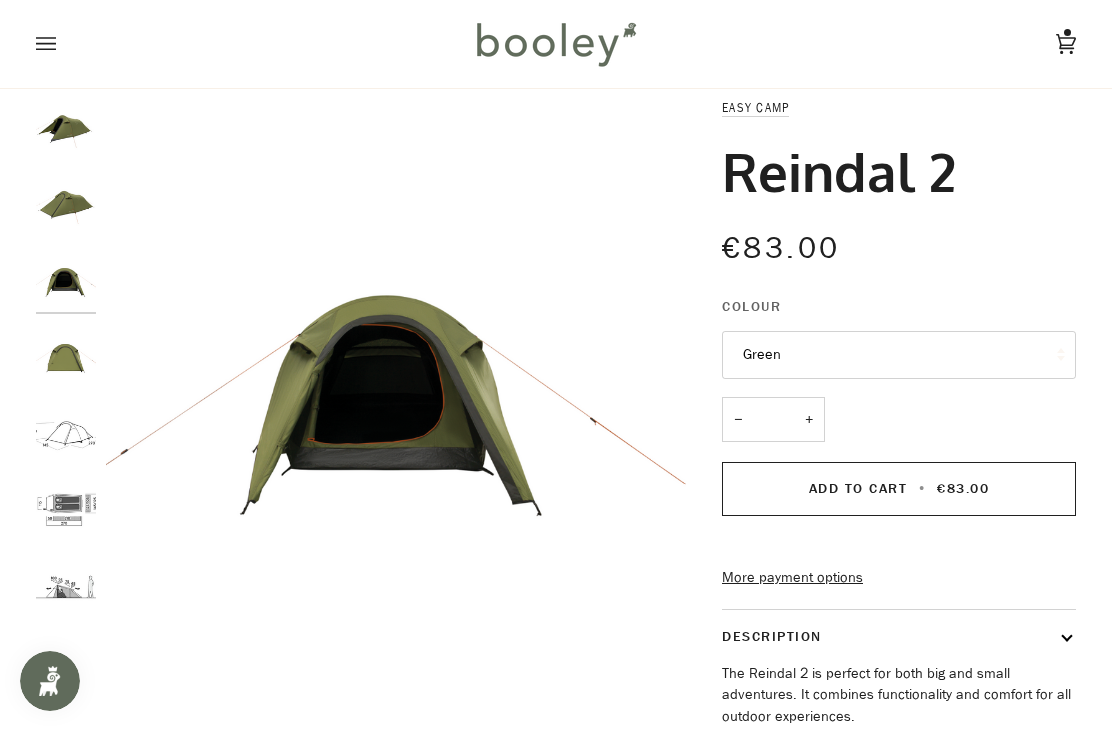 click at bounding box center (66, 357) 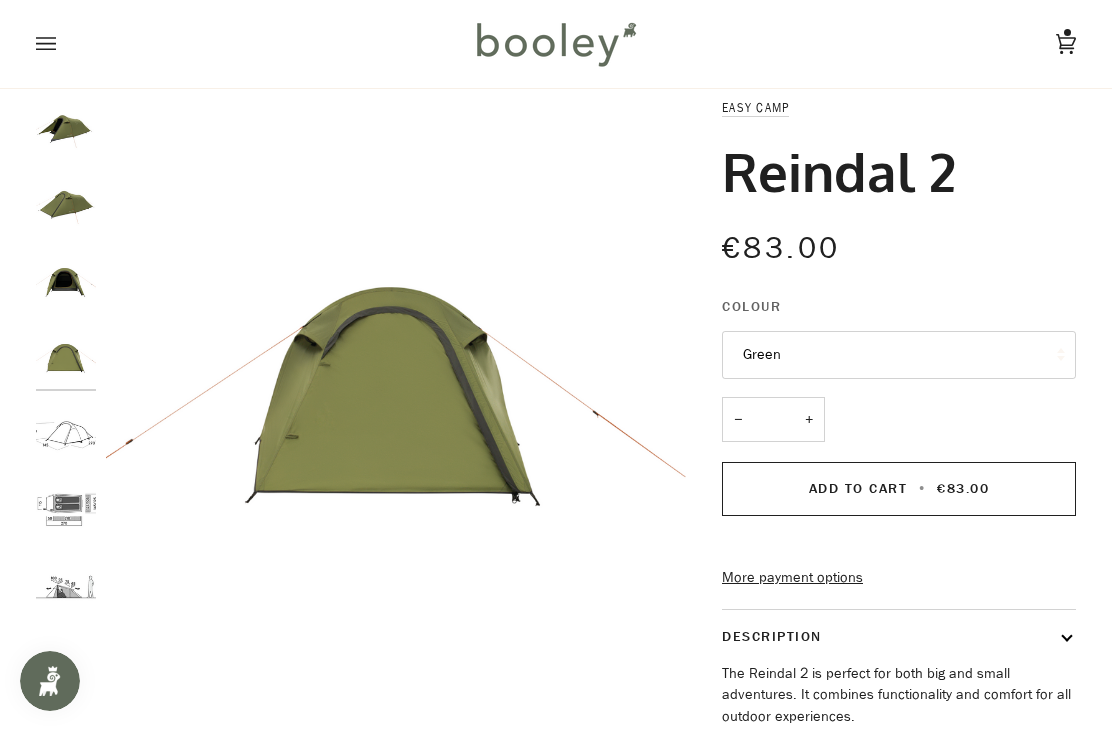 click at bounding box center [66, 433] 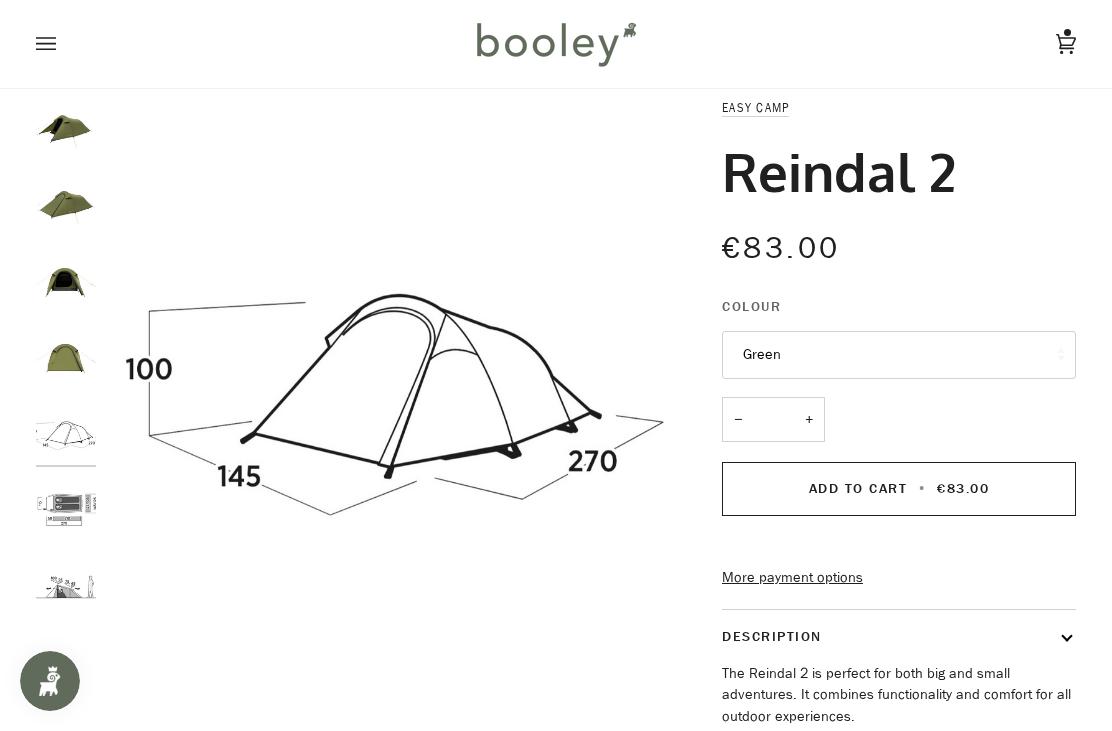 click at bounding box center [66, 510] 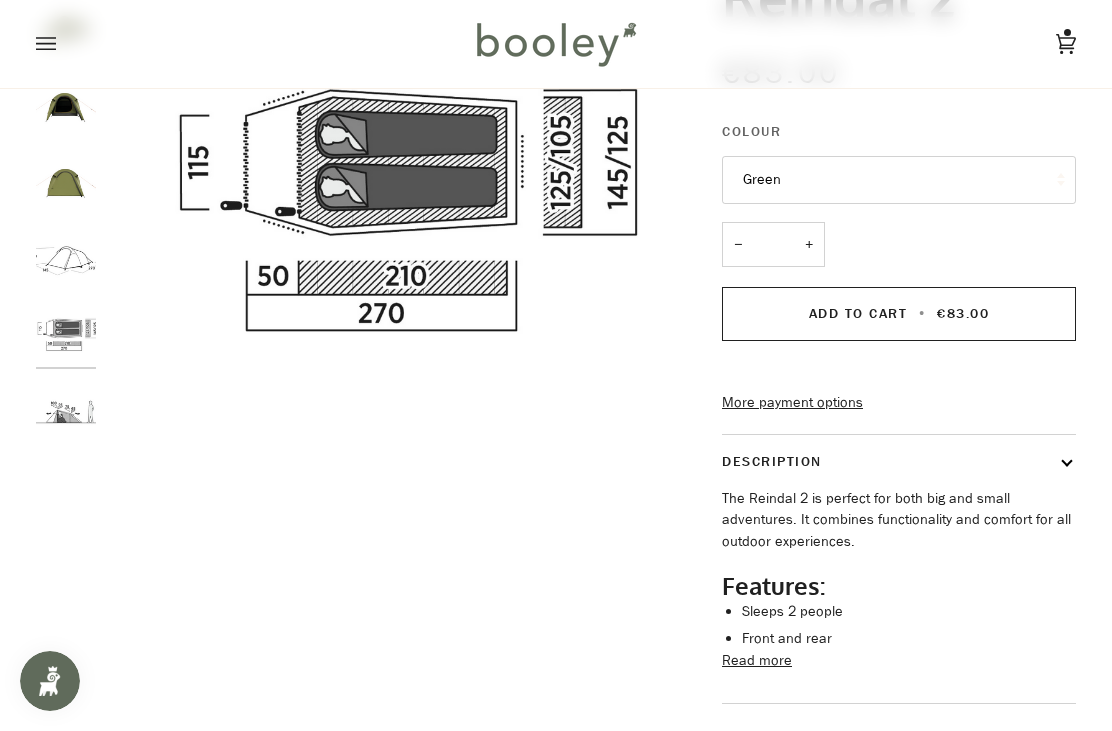 scroll, scrollTop: 212, scrollLeft: 0, axis: vertical 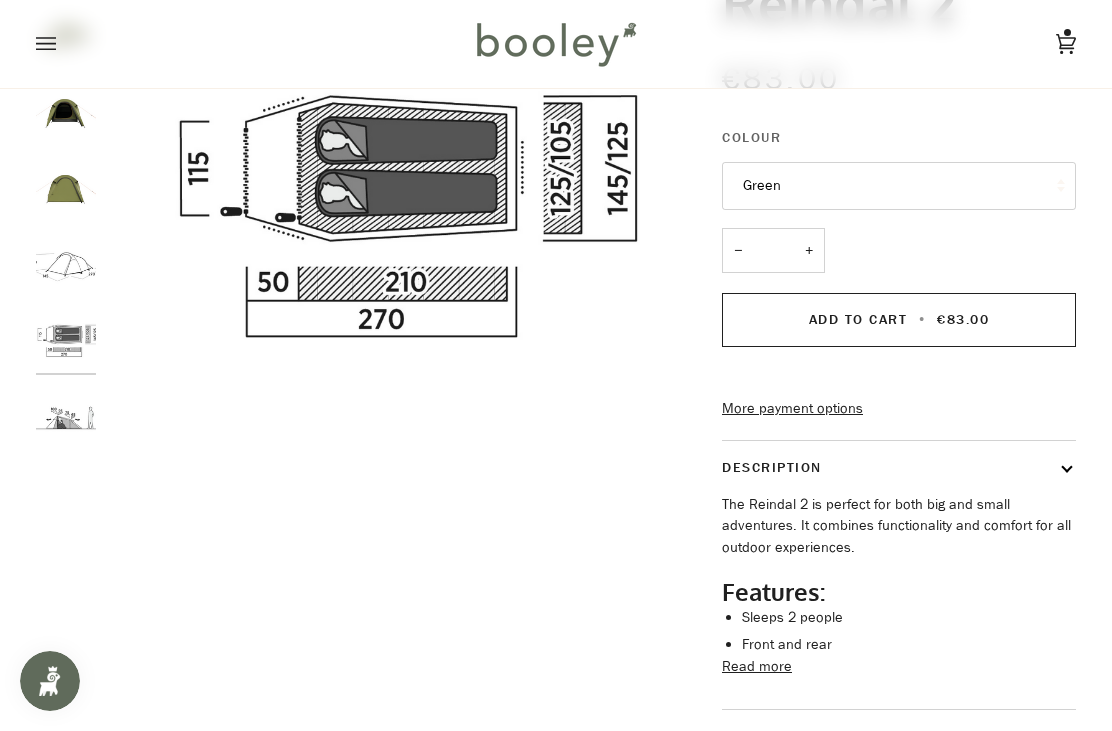 click at bounding box center [66, 418] 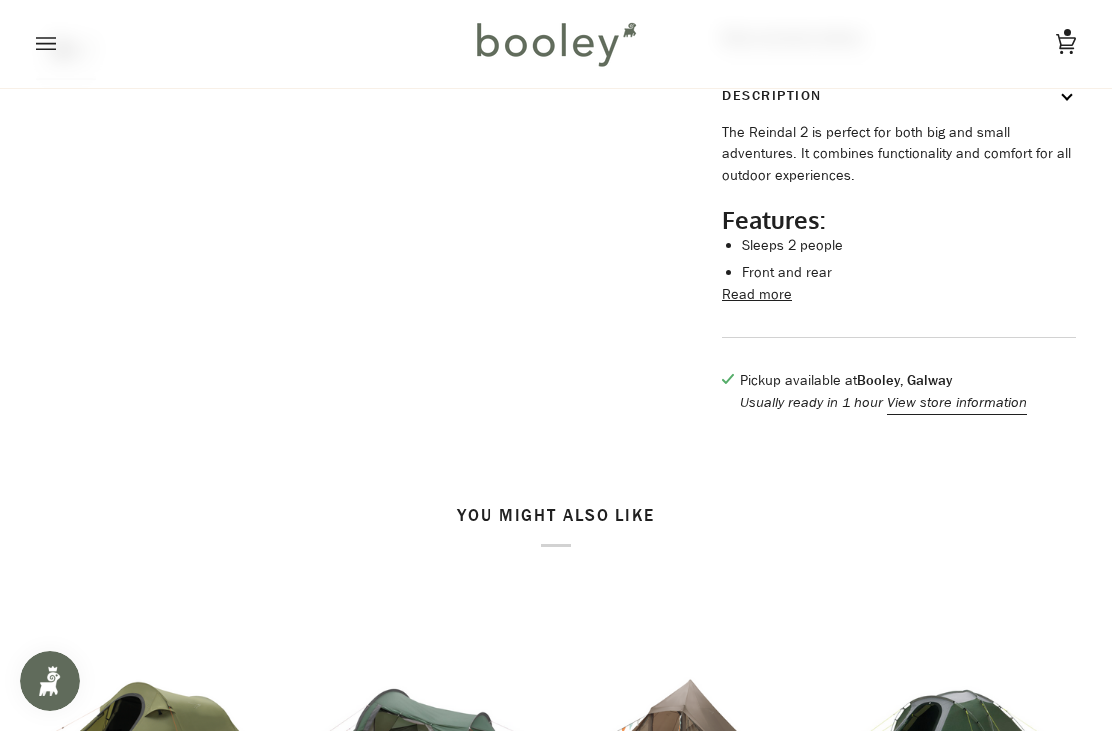 scroll, scrollTop: 586, scrollLeft: 0, axis: vertical 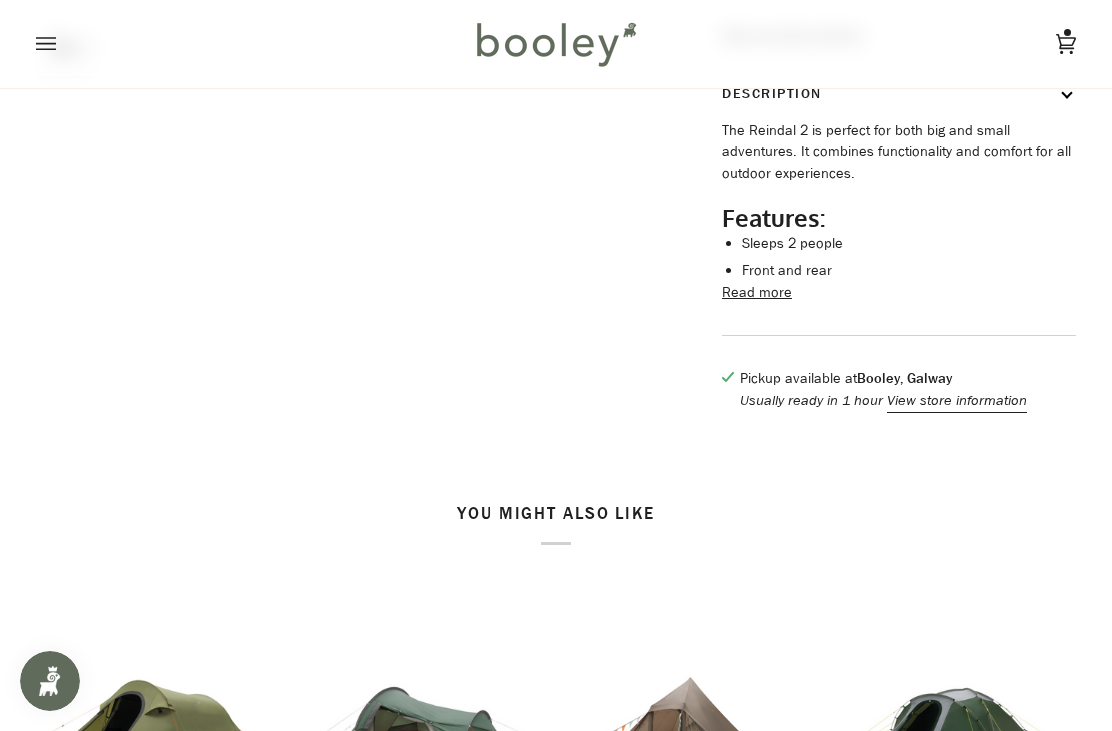 click on "Read more" at bounding box center (757, 293) 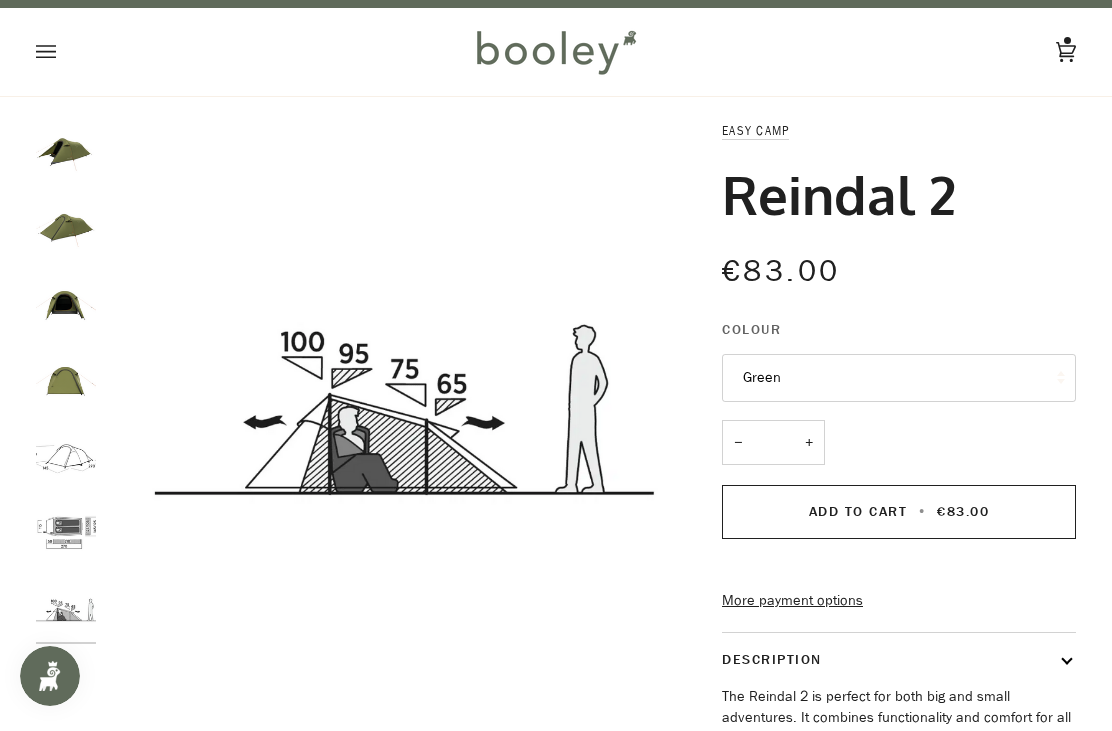 scroll, scrollTop: 31, scrollLeft: 0, axis: vertical 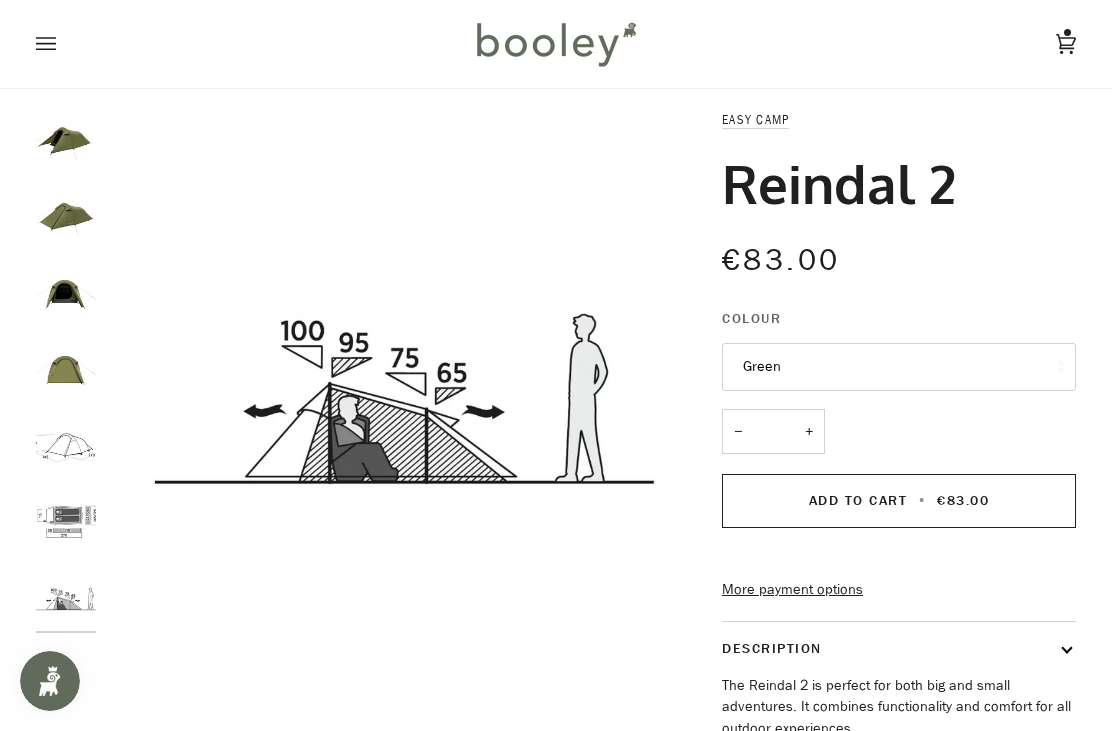 click at bounding box center [71, 377] 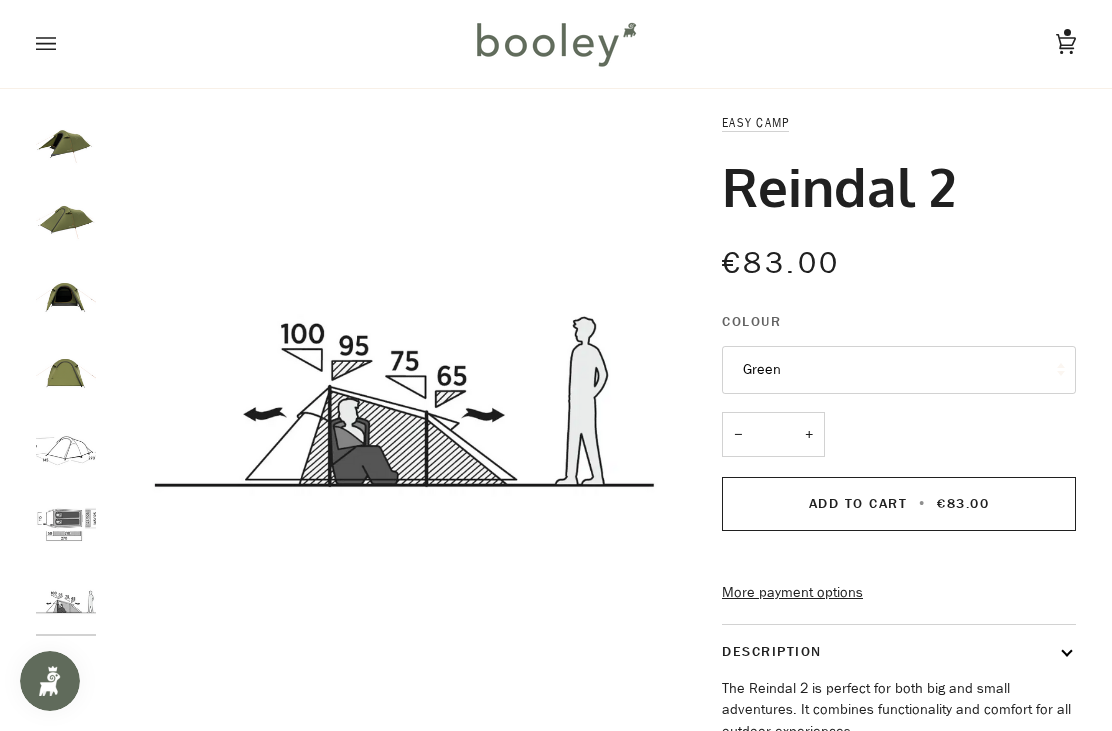 scroll, scrollTop: 0, scrollLeft: 0, axis: both 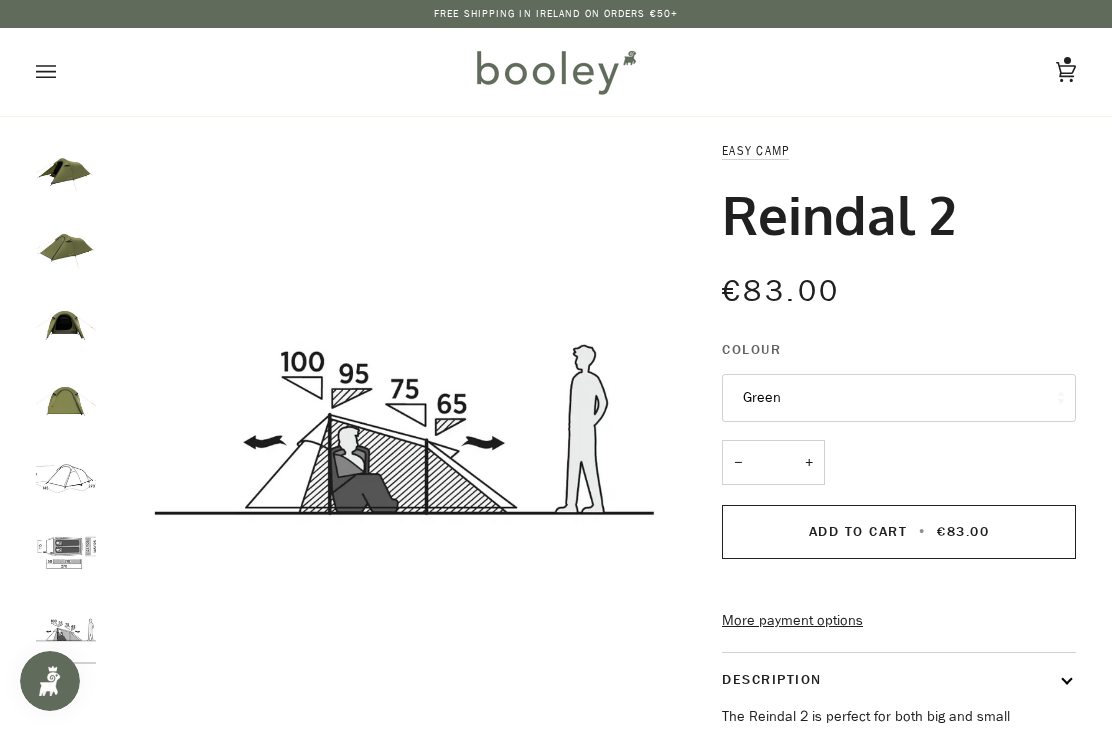 click 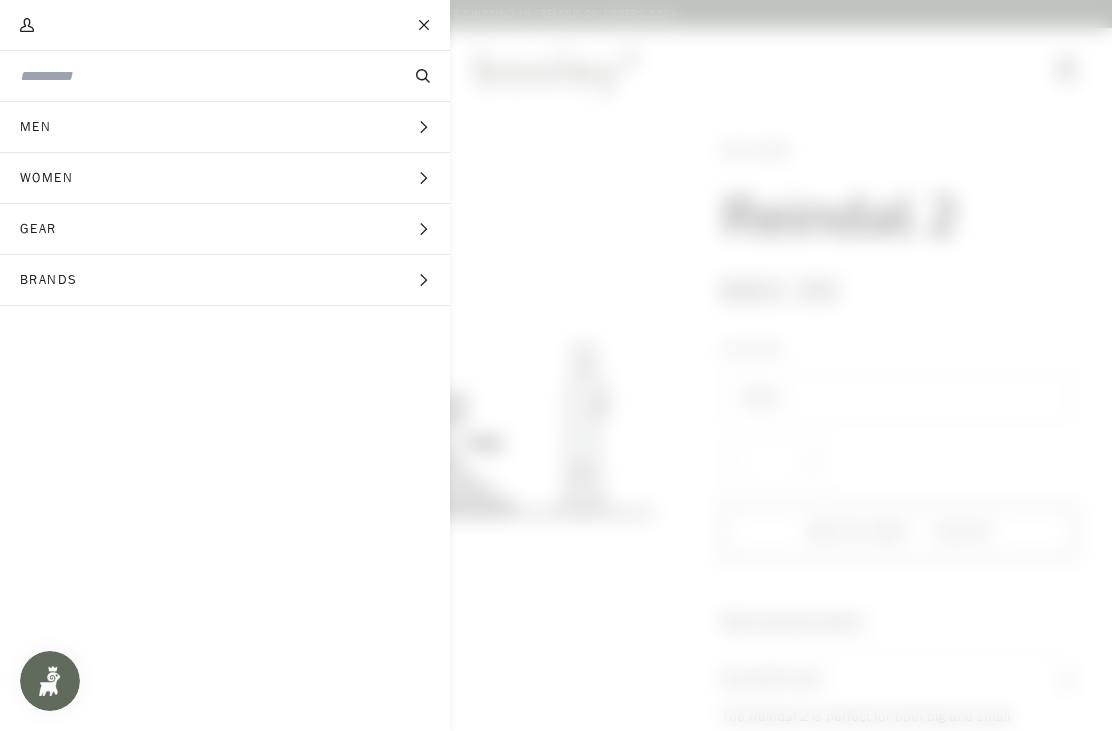 click at bounding box center (191, 76) 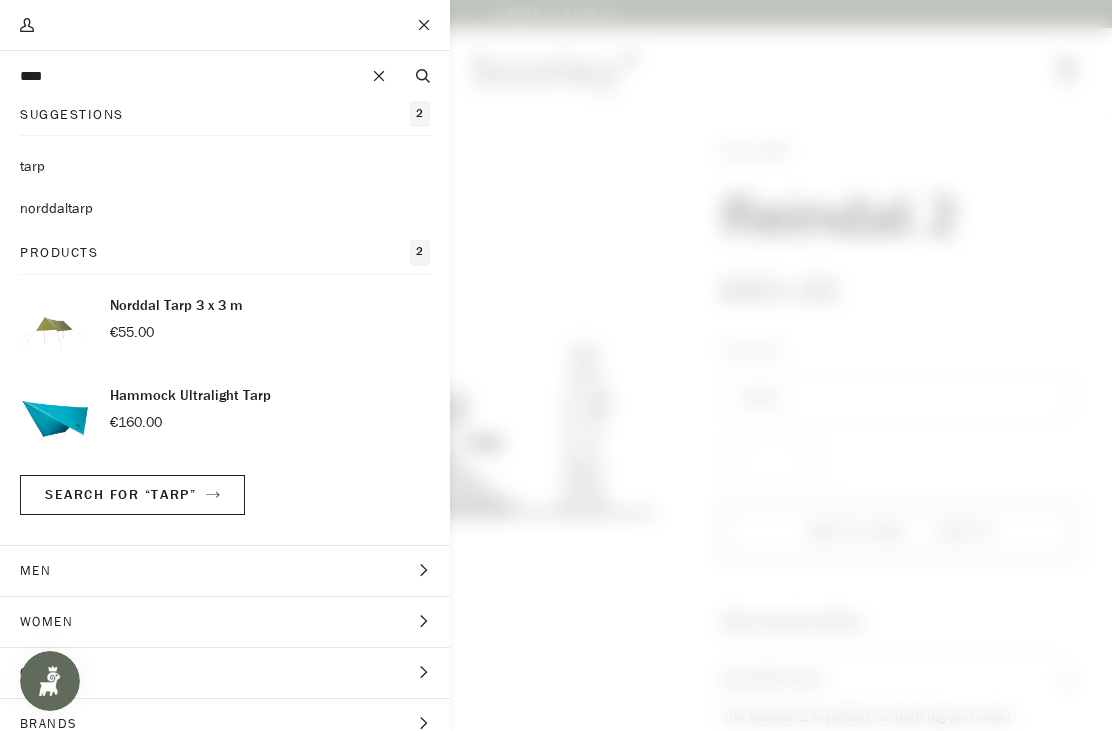 type on "****" 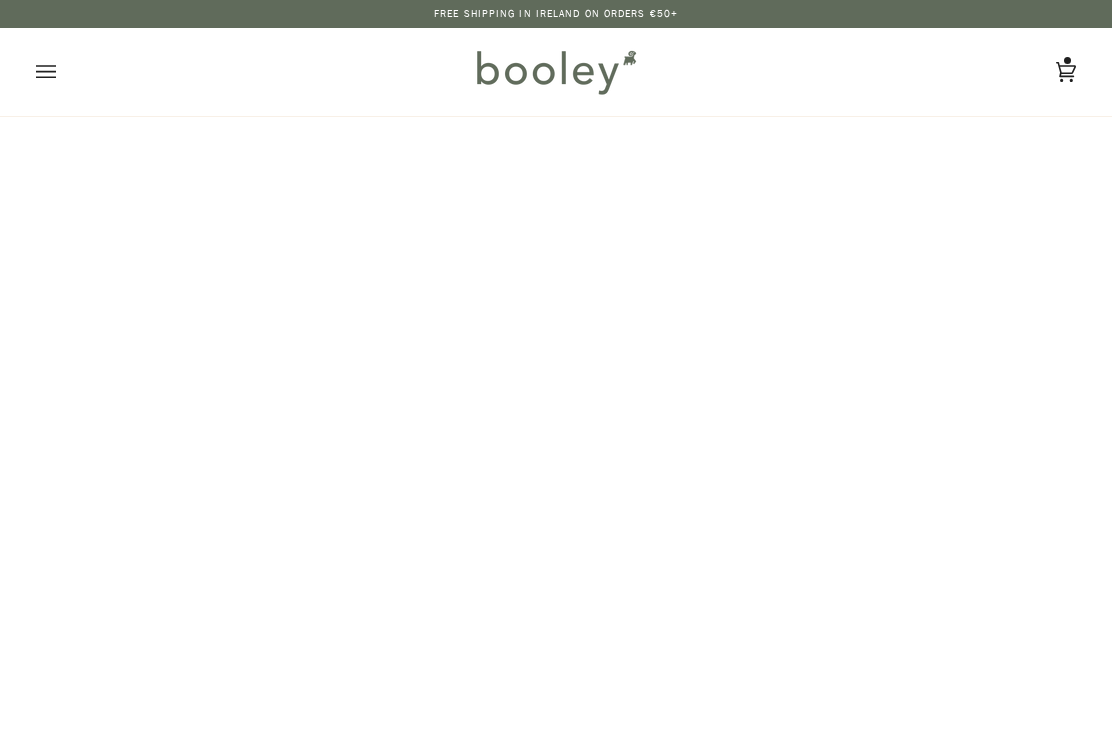 scroll, scrollTop: 0, scrollLeft: 0, axis: both 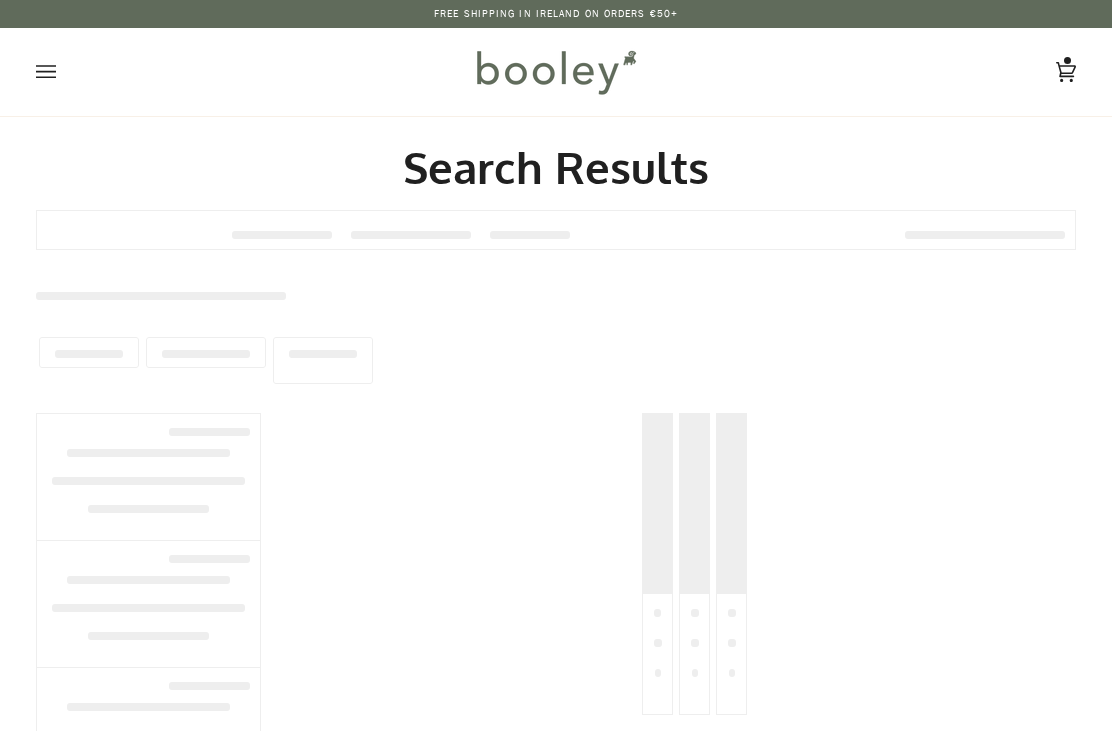 type on "****" 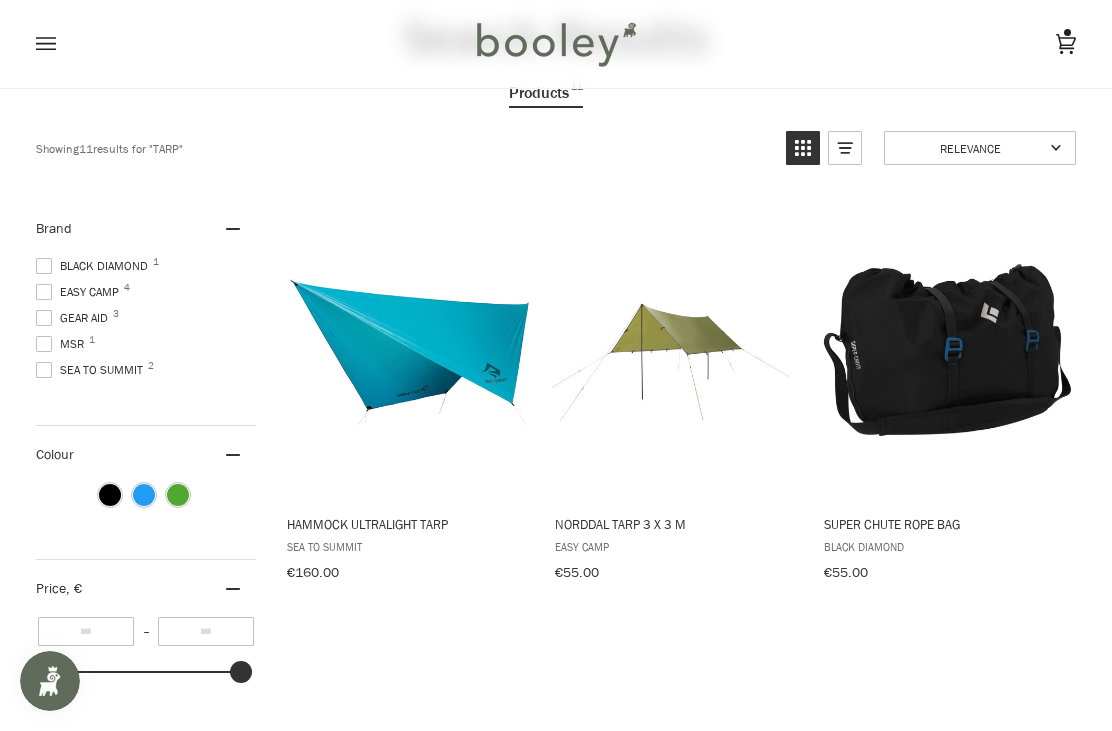 scroll, scrollTop: 139, scrollLeft: 0, axis: vertical 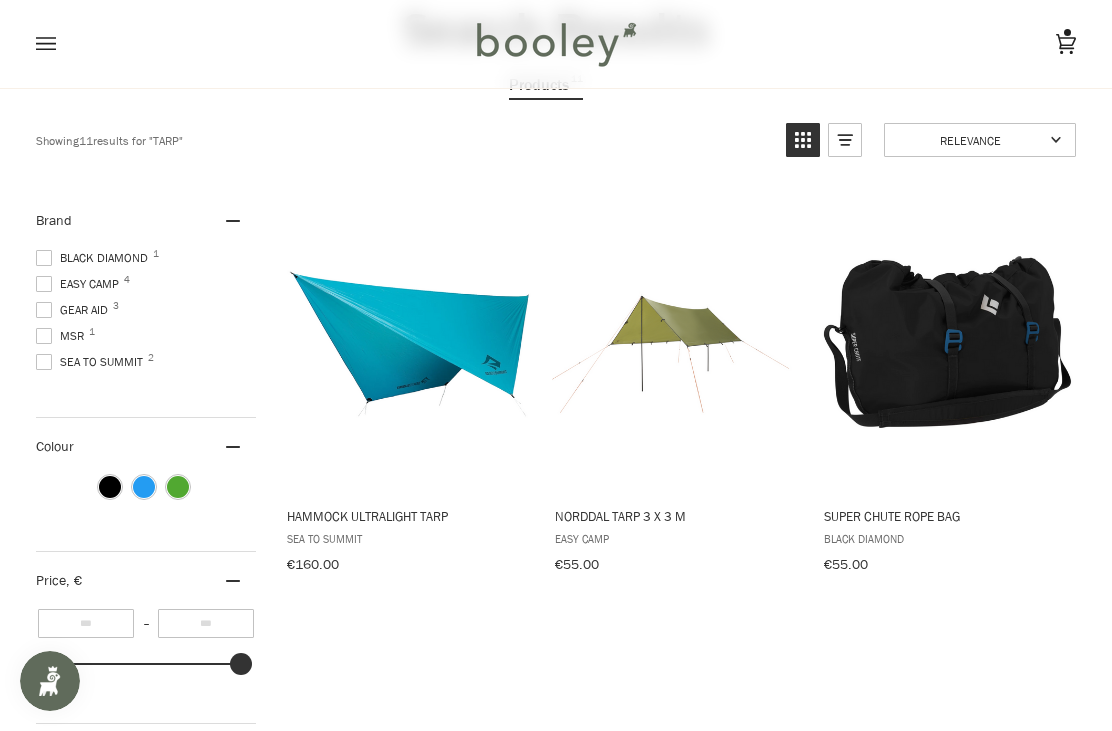 click at bounding box center [410, 342] 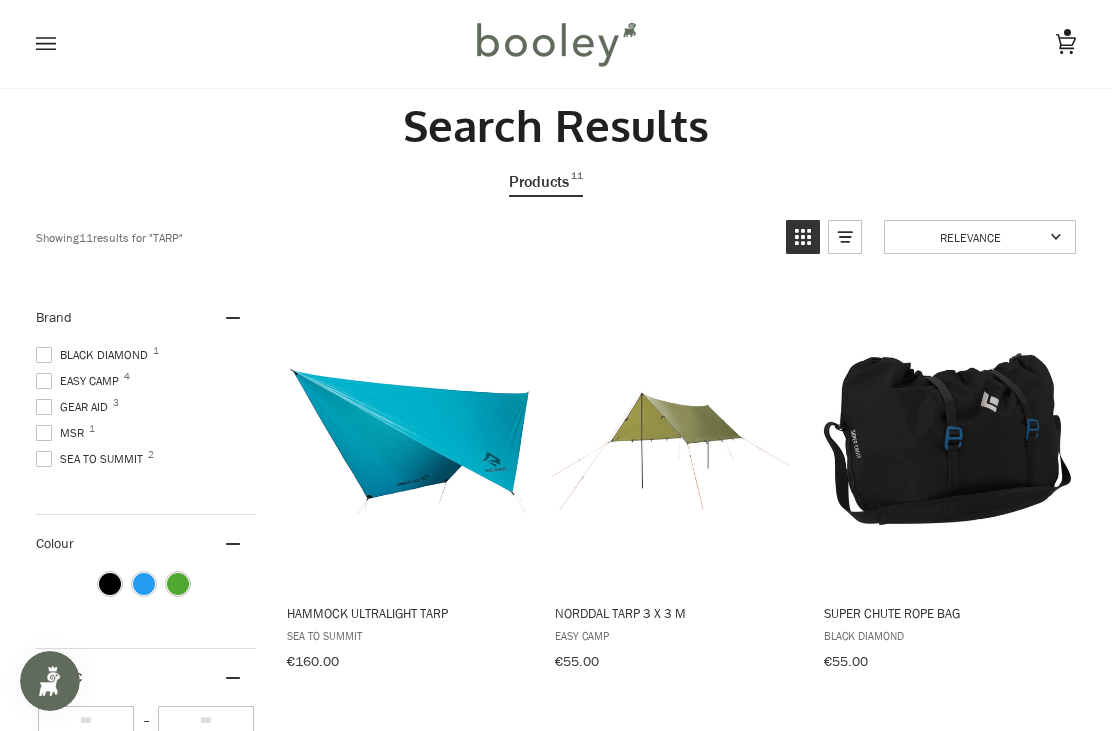 scroll, scrollTop: 43, scrollLeft: 0, axis: vertical 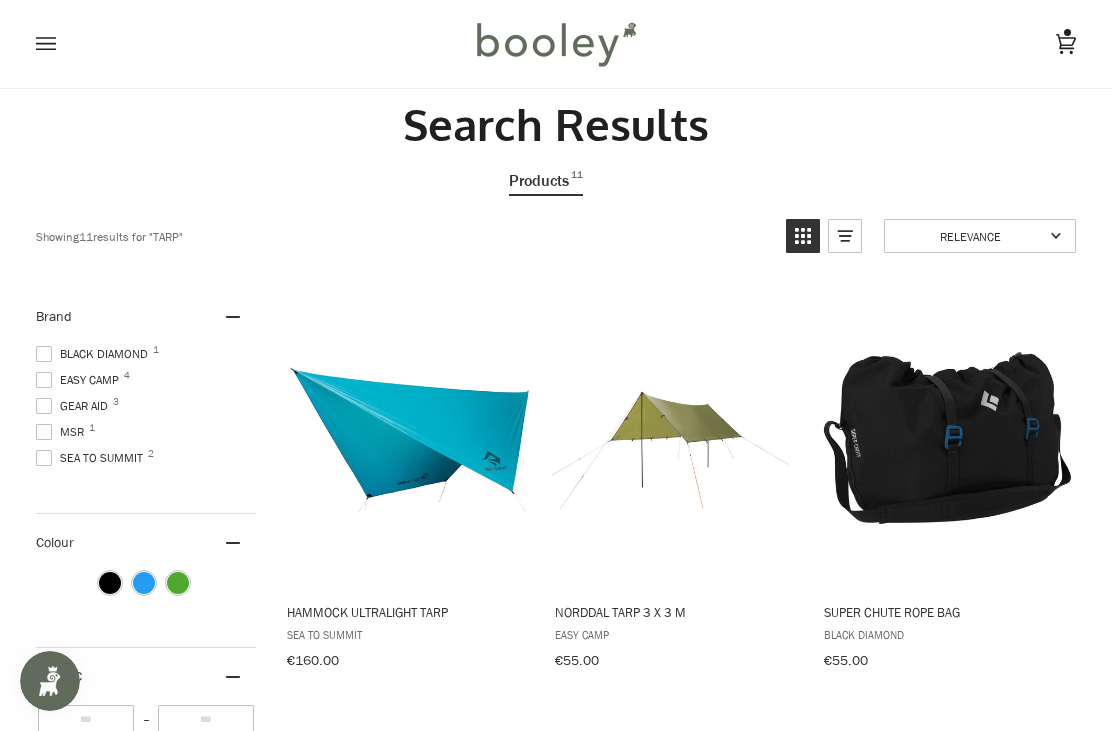 click at bounding box center (947, 438) 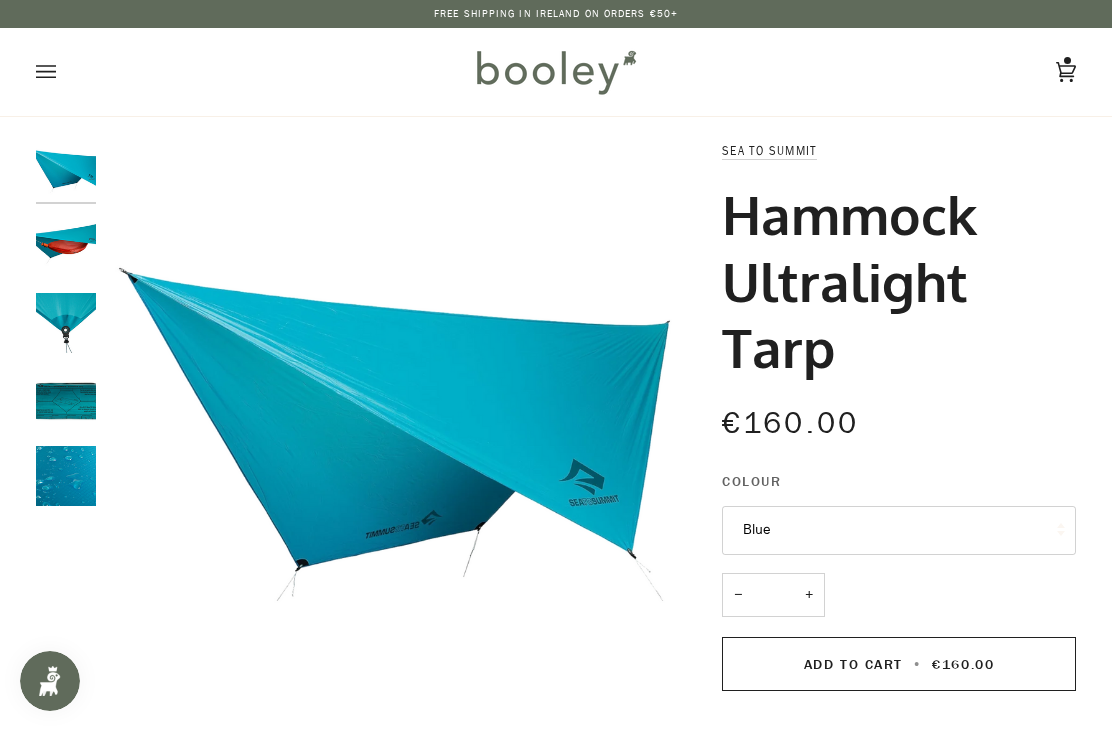 scroll, scrollTop: 0, scrollLeft: 0, axis: both 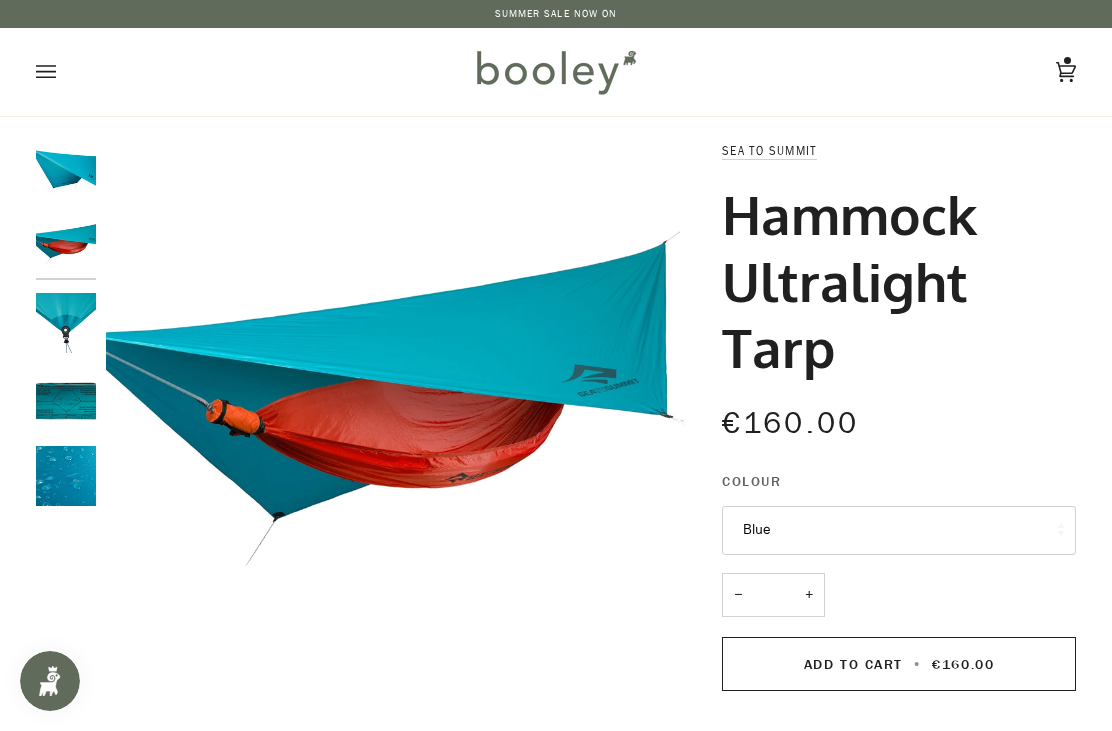click at bounding box center [66, 170] 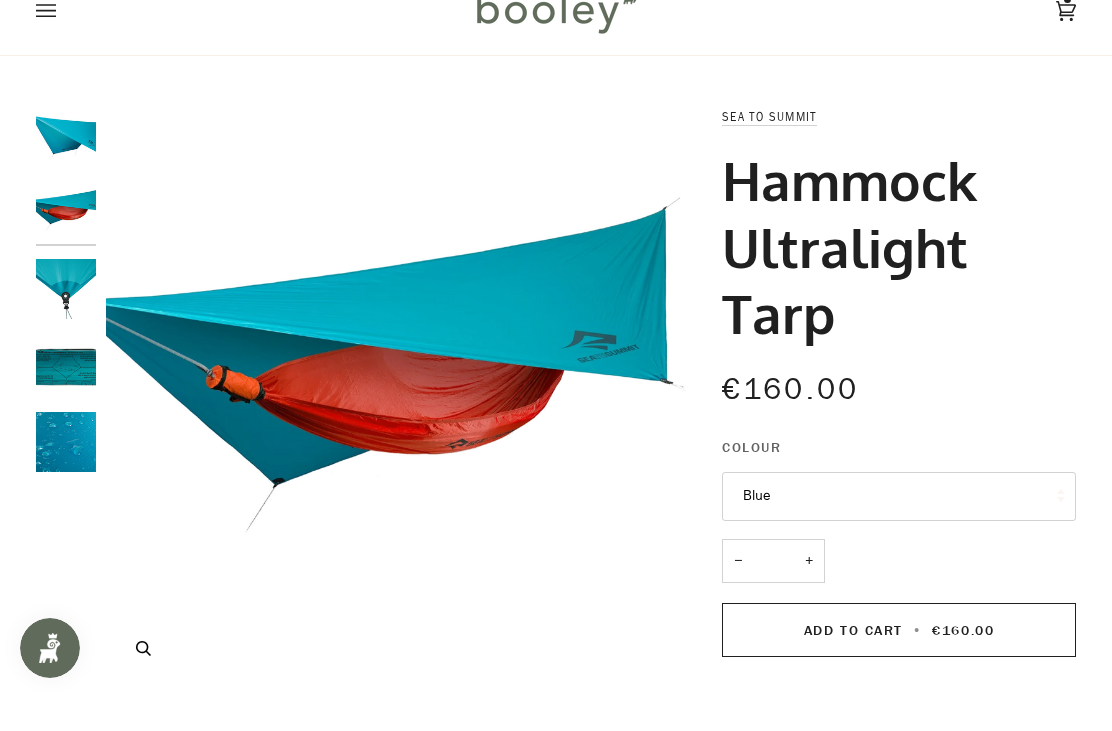 scroll, scrollTop: 35, scrollLeft: 0, axis: vertical 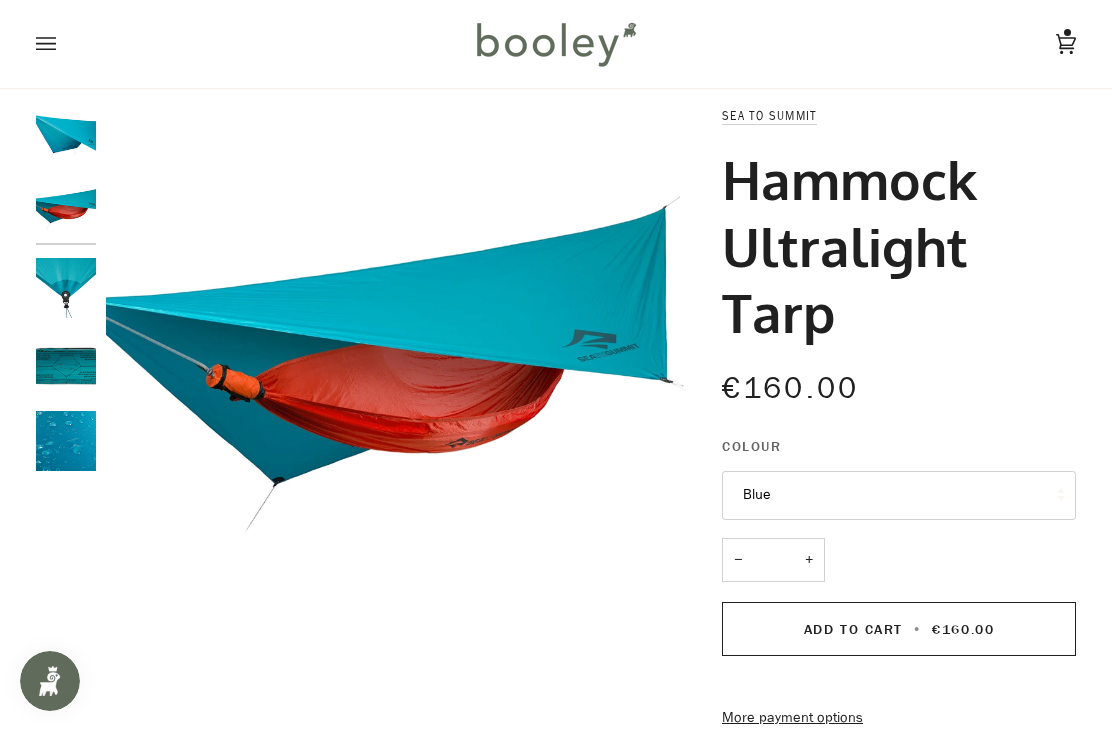 click at bounding box center [66, 365] 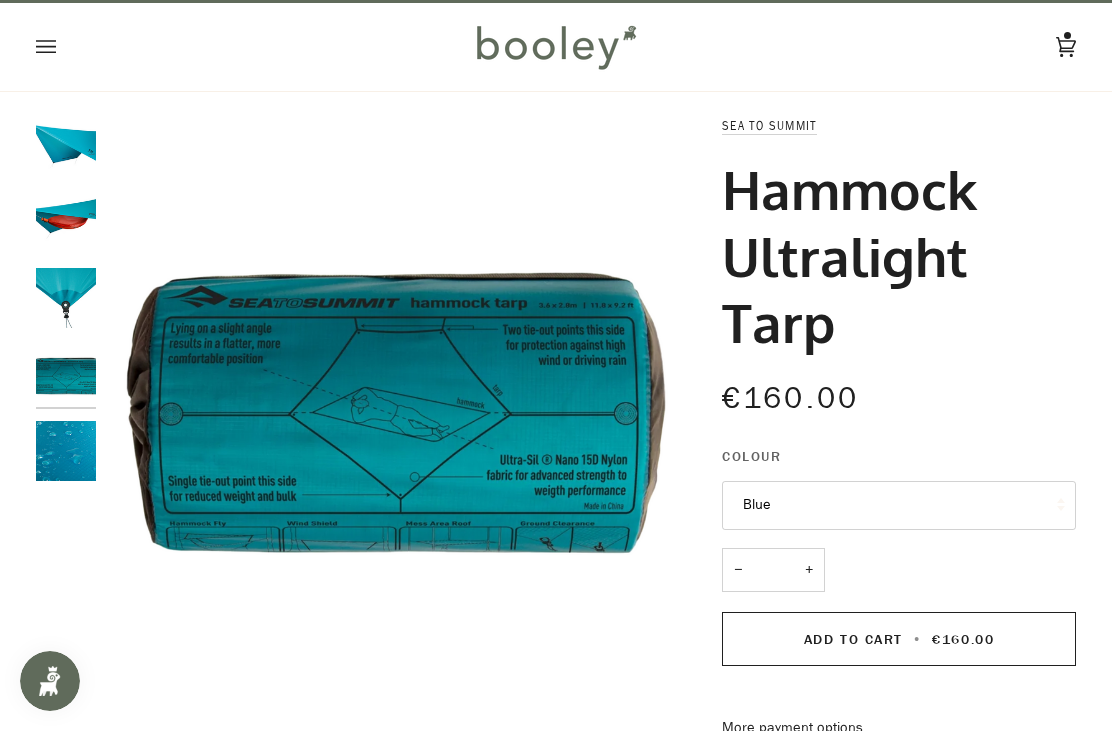scroll, scrollTop: 24, scrollLeft: 0, axis: vertical 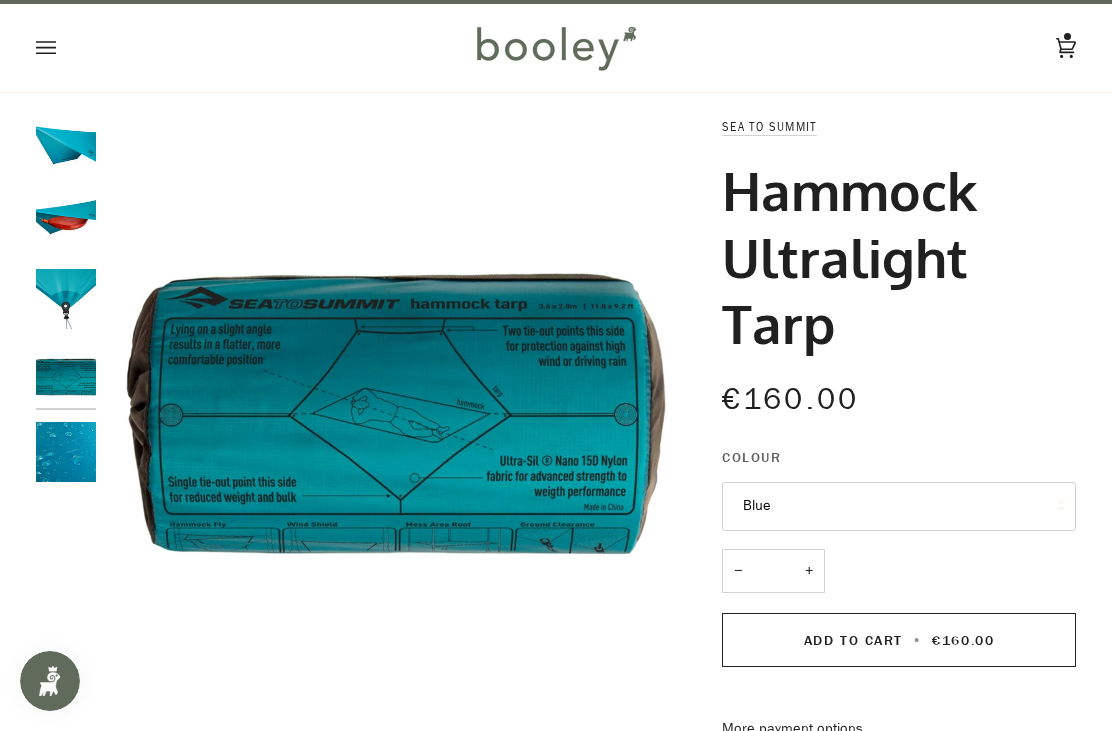 click at bounding box center (66, 452) 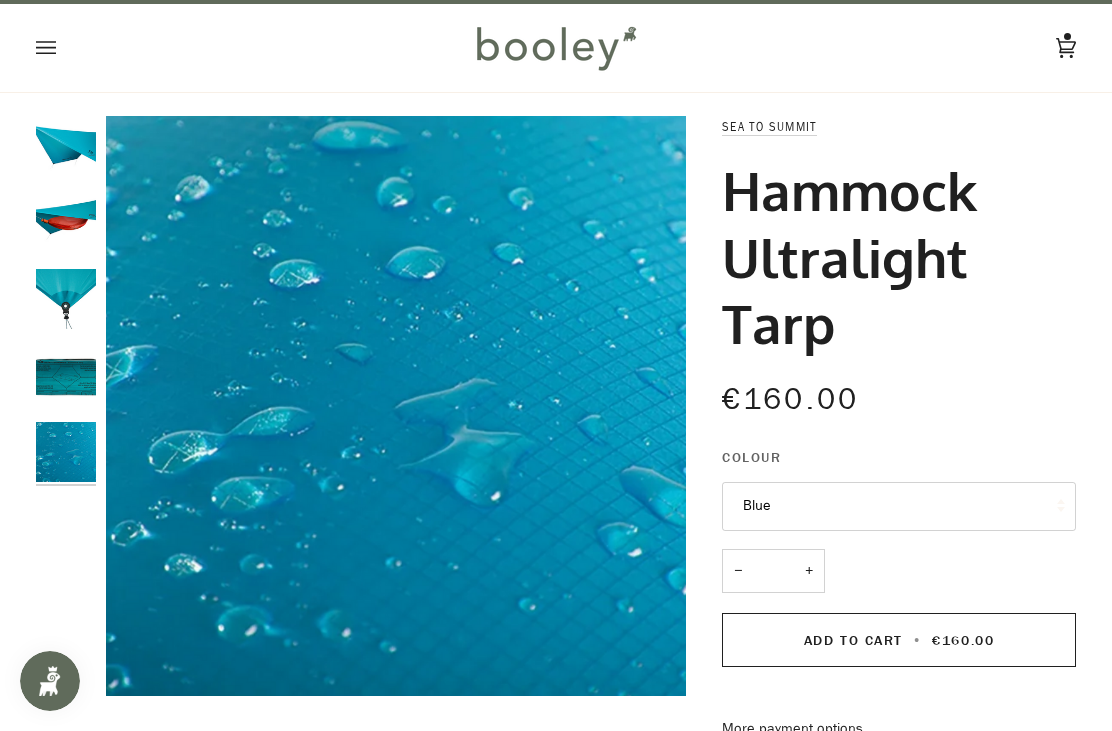 click at bounding box center [66, 376] 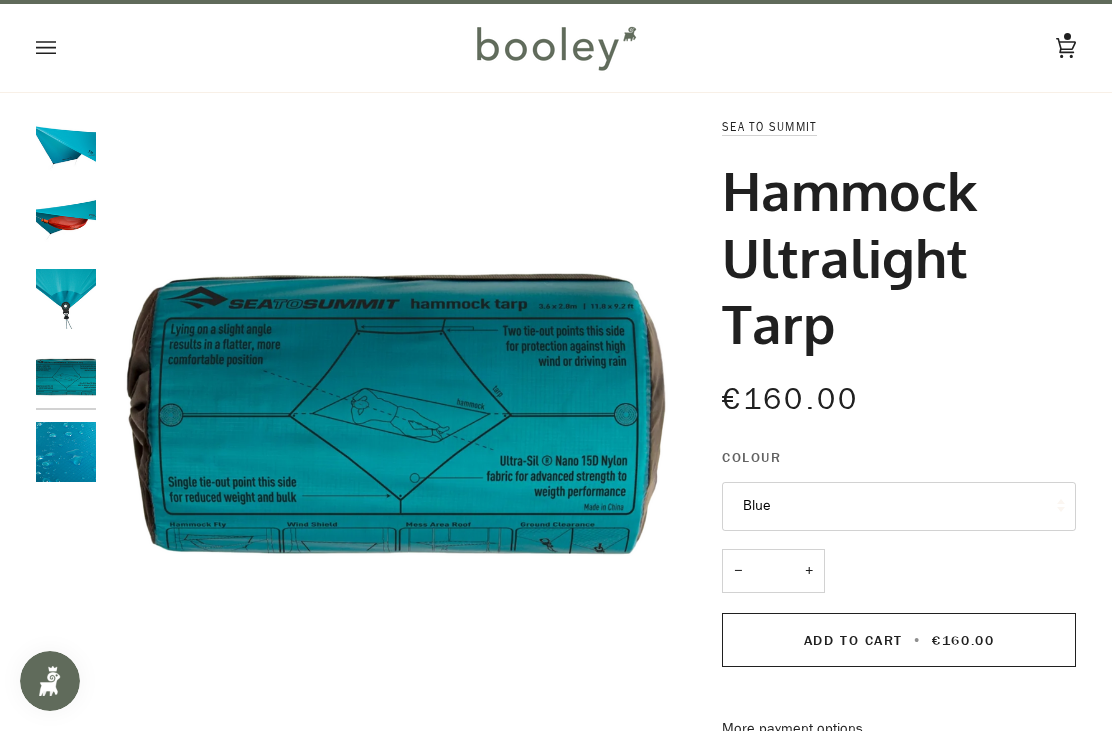 click at bounding box center [66, 299] 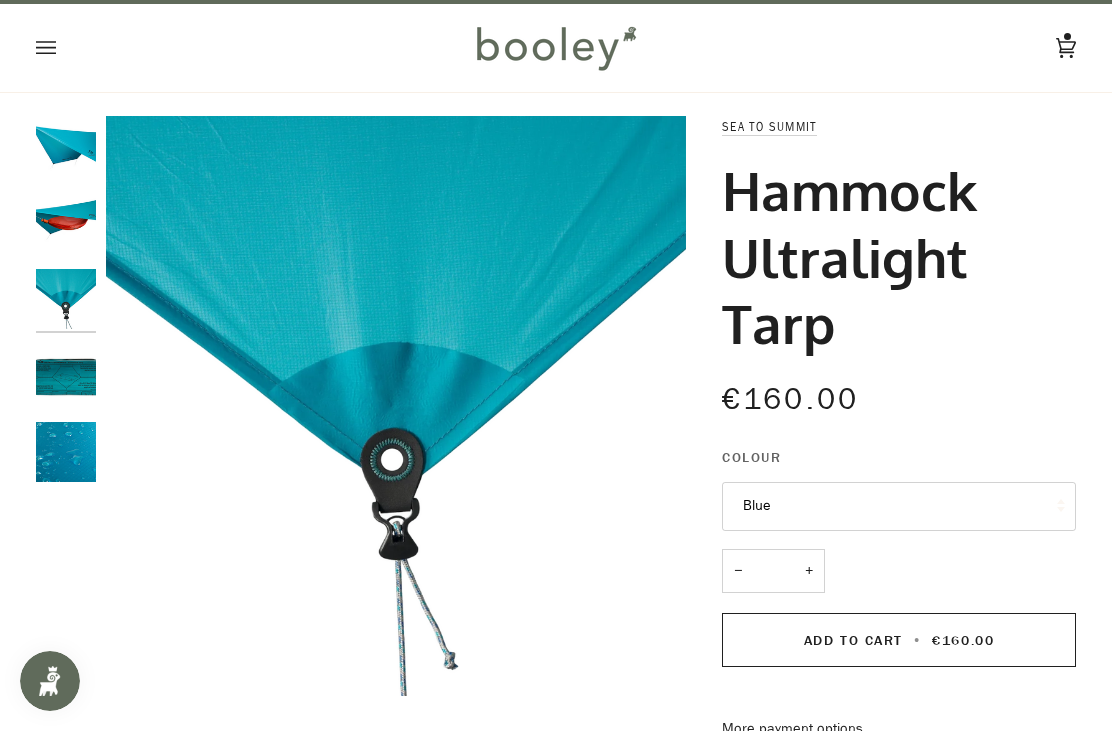 click at bounding box center (66, 299) 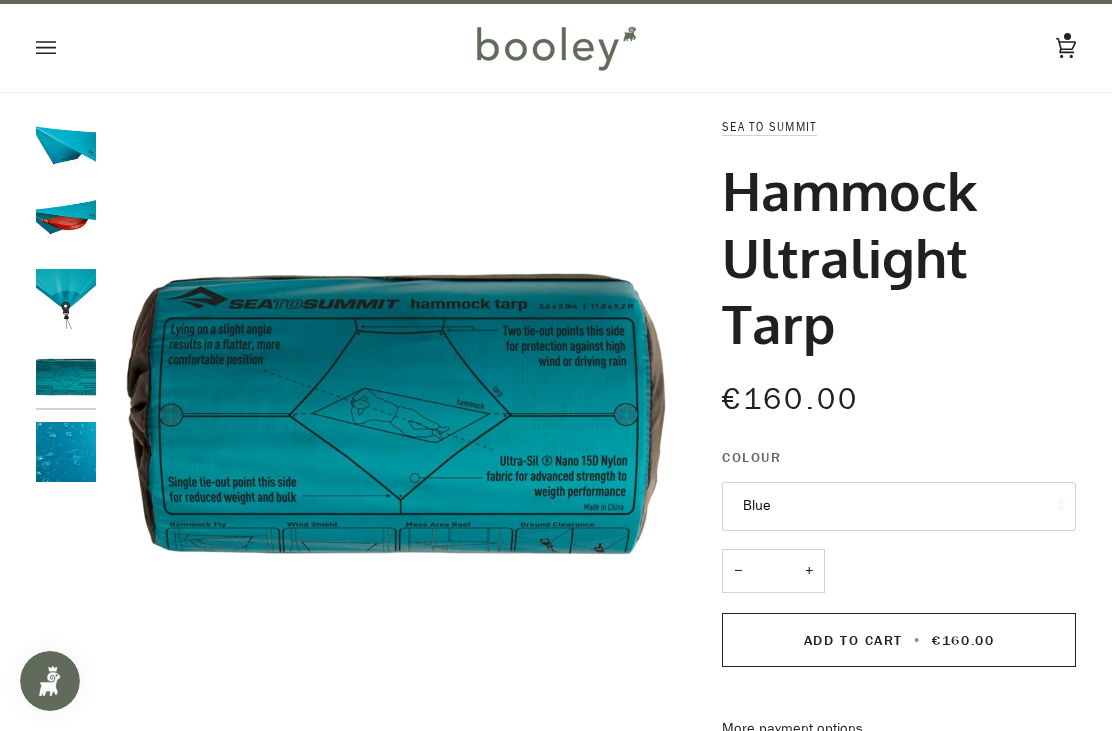 click at bounding box center (66, 299) 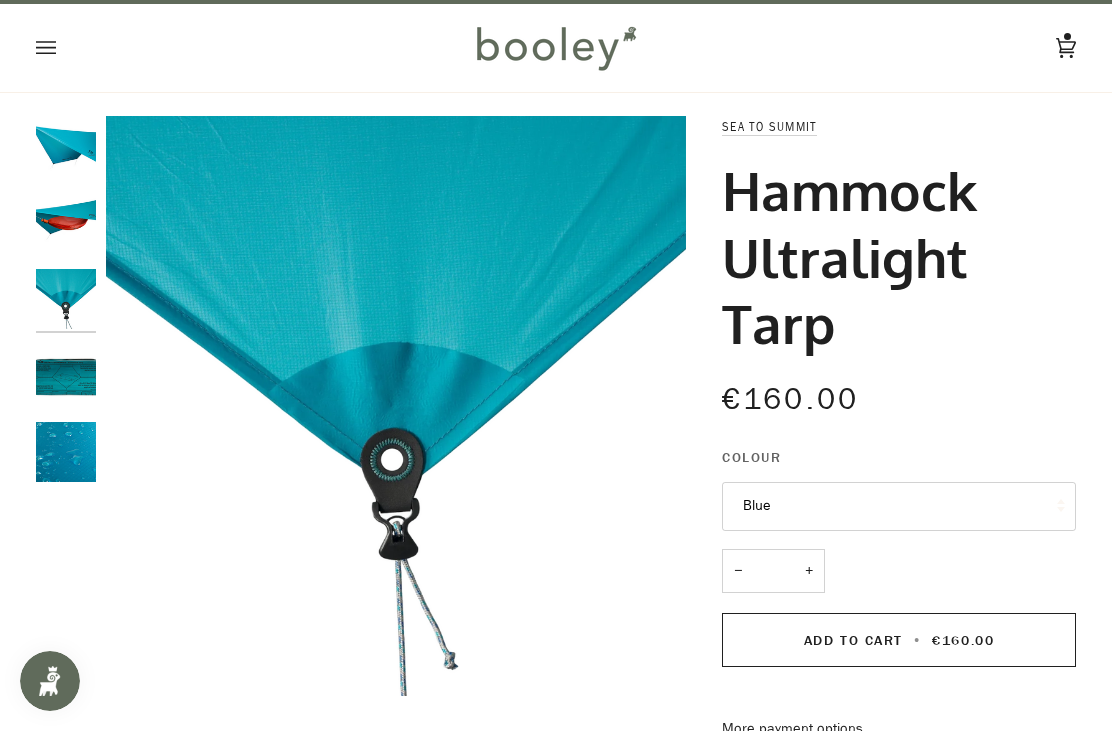 click at bounding box center [66, 222] 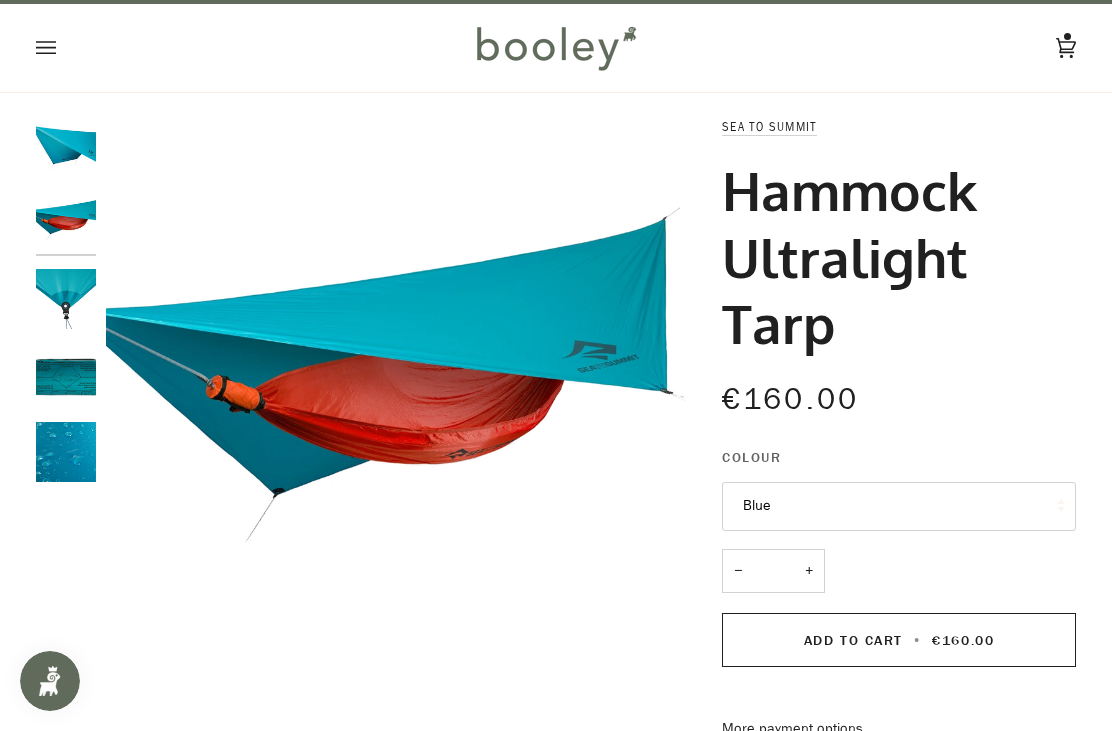 click at bounding box center [66, 146] 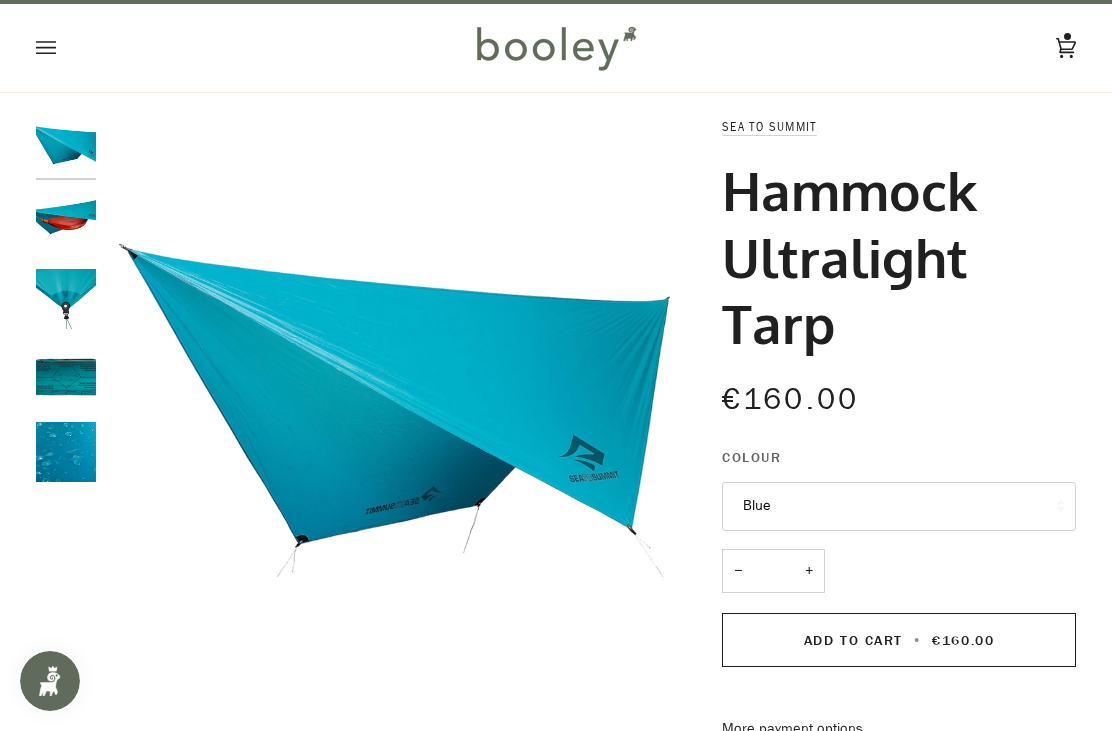 click at bounding box center [66, 222] 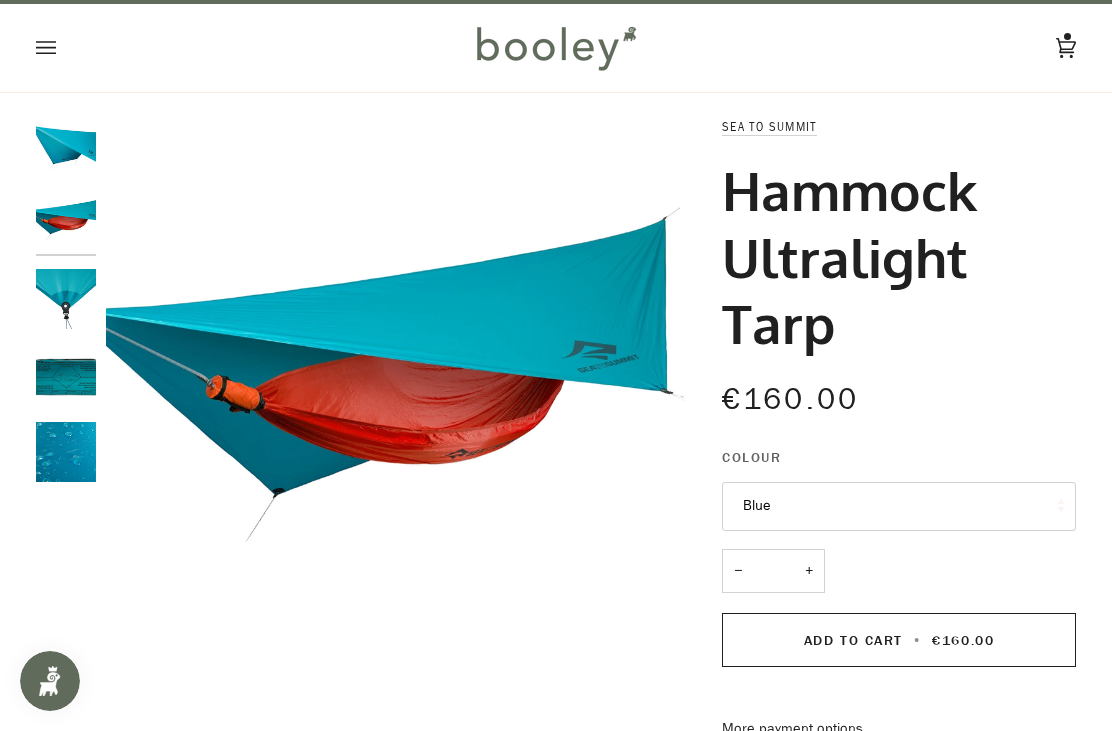 click at bounding box center [66, 299] 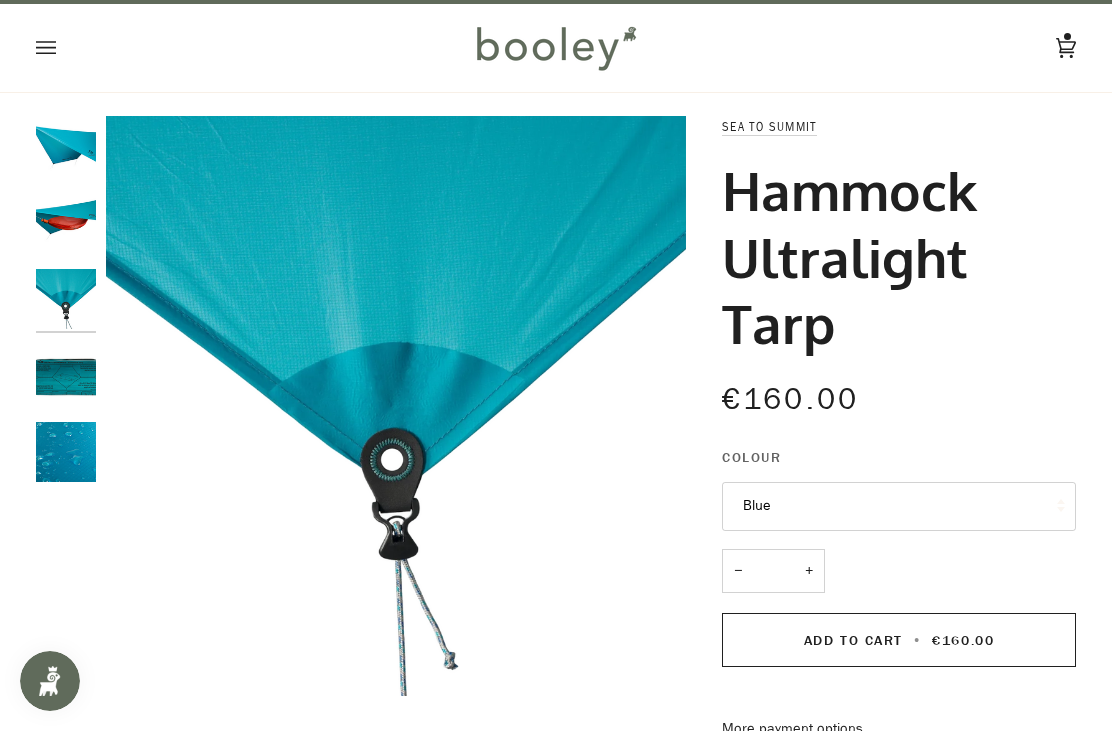 click at bounding box center [66, 376] 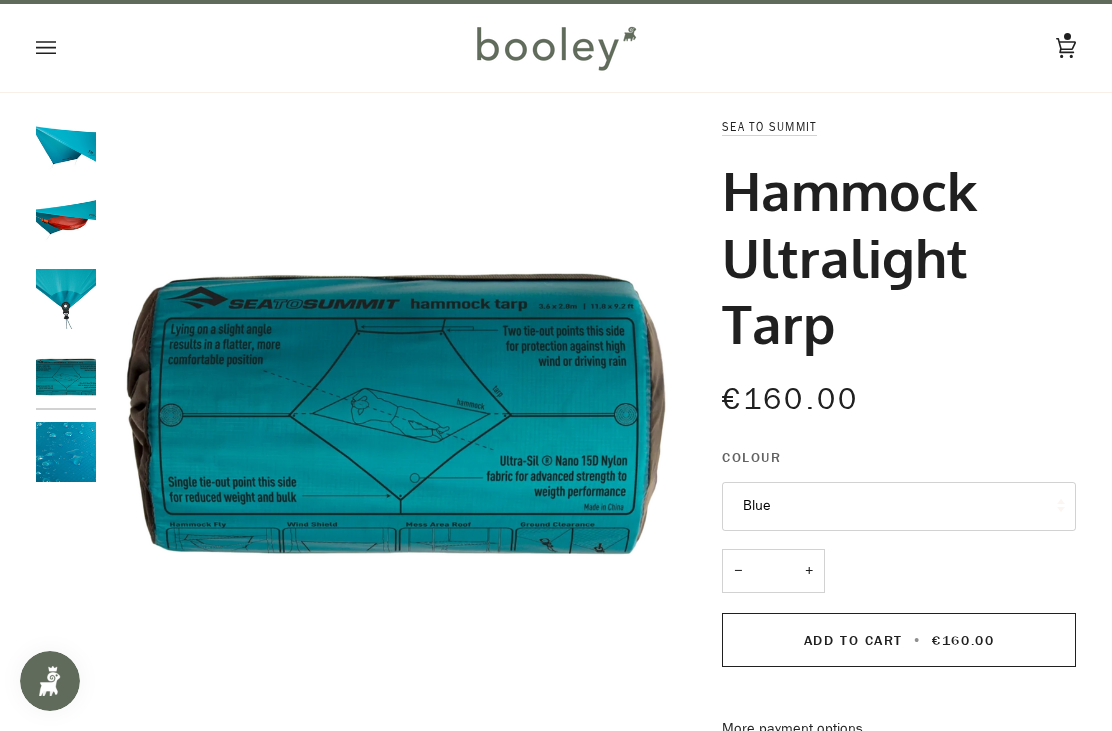 click at bounding box center (66, 452) 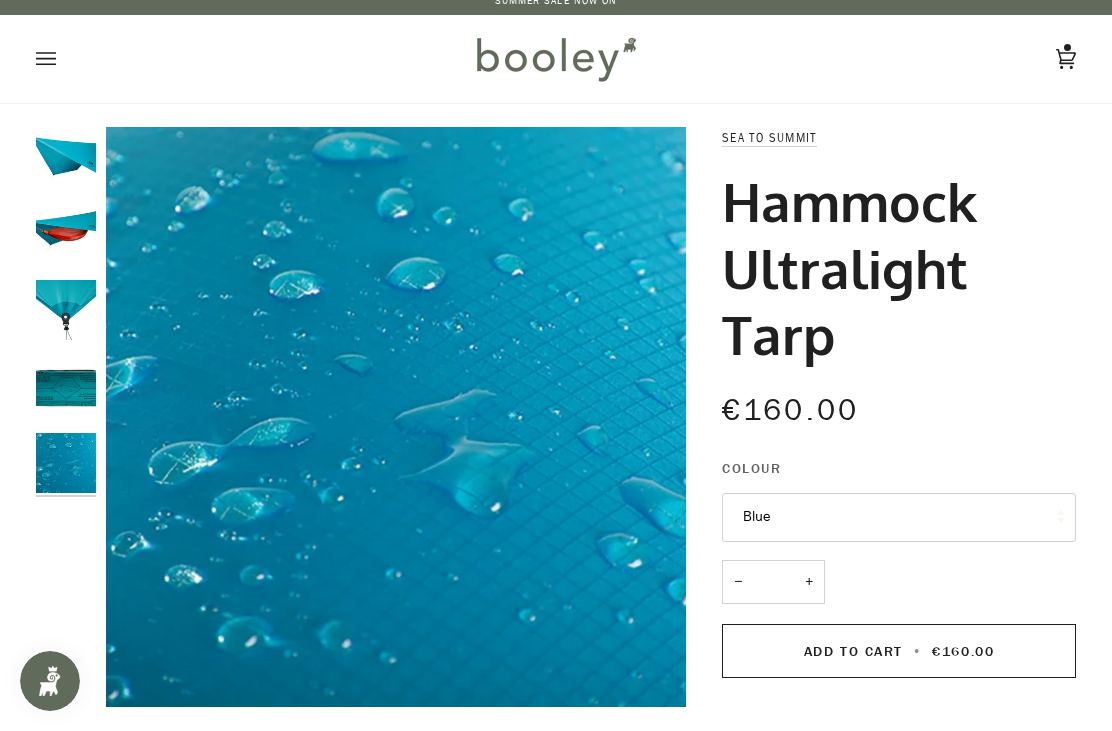 scroll, scrollTop: 0, scrollLeft: 0, axis: both 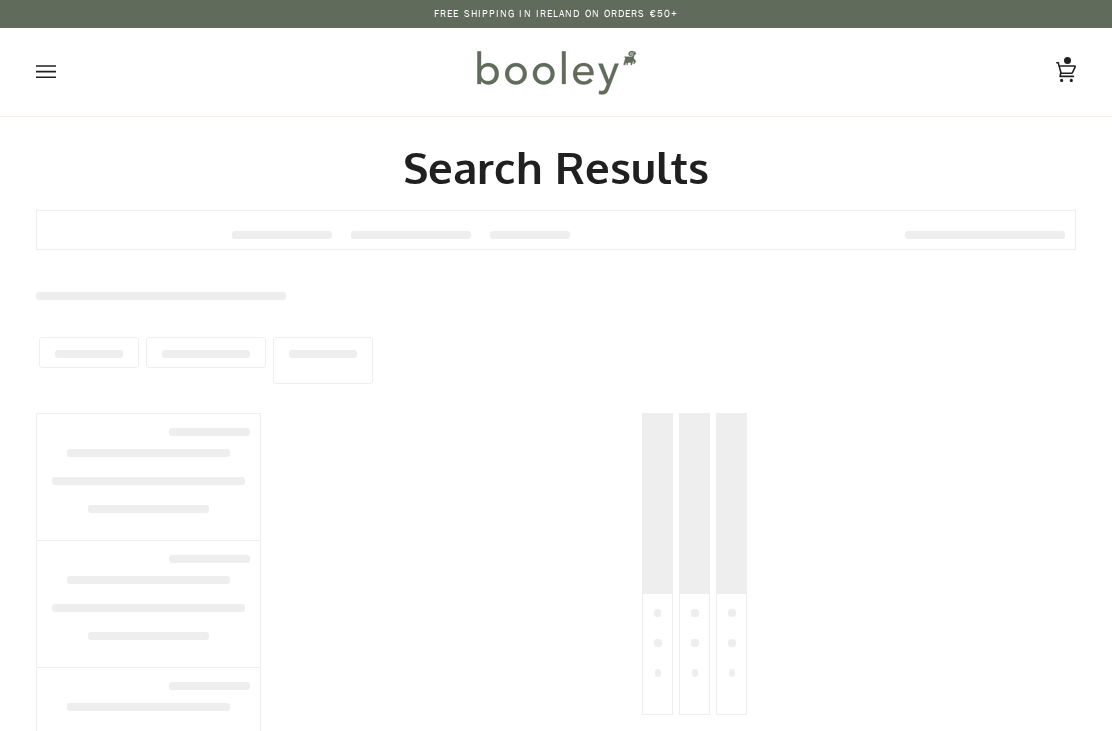 type on "****" 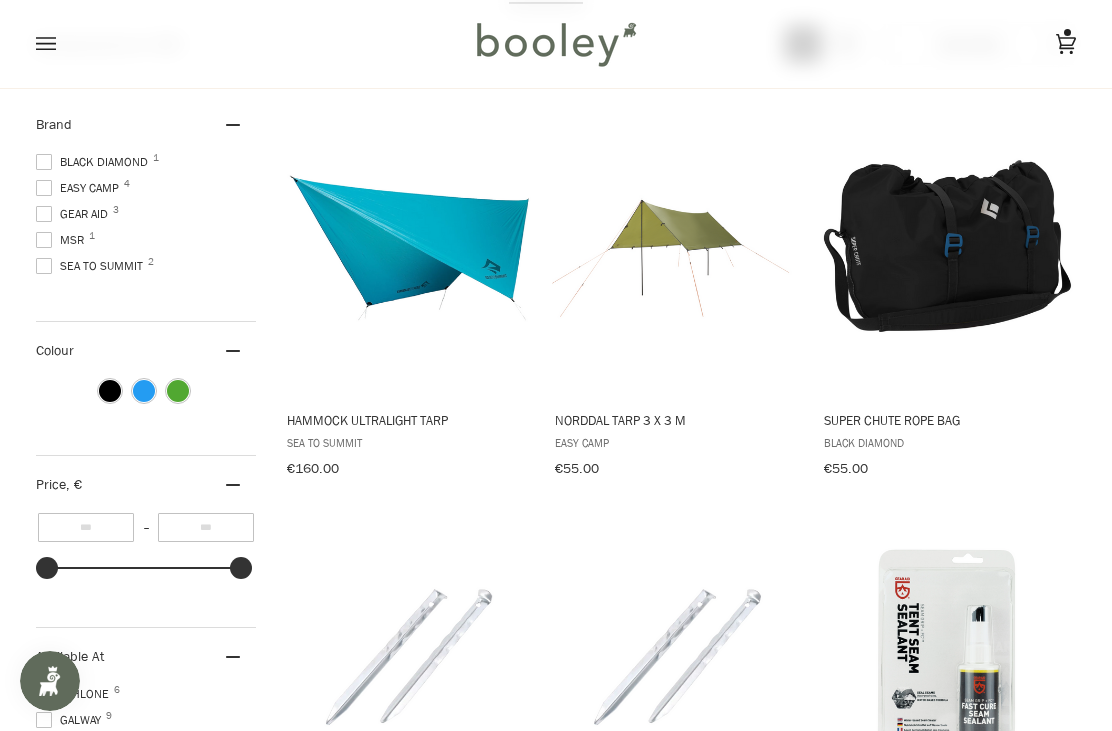 scroll, scrollTop: 208, scrollLeft: 0, axis: vertical 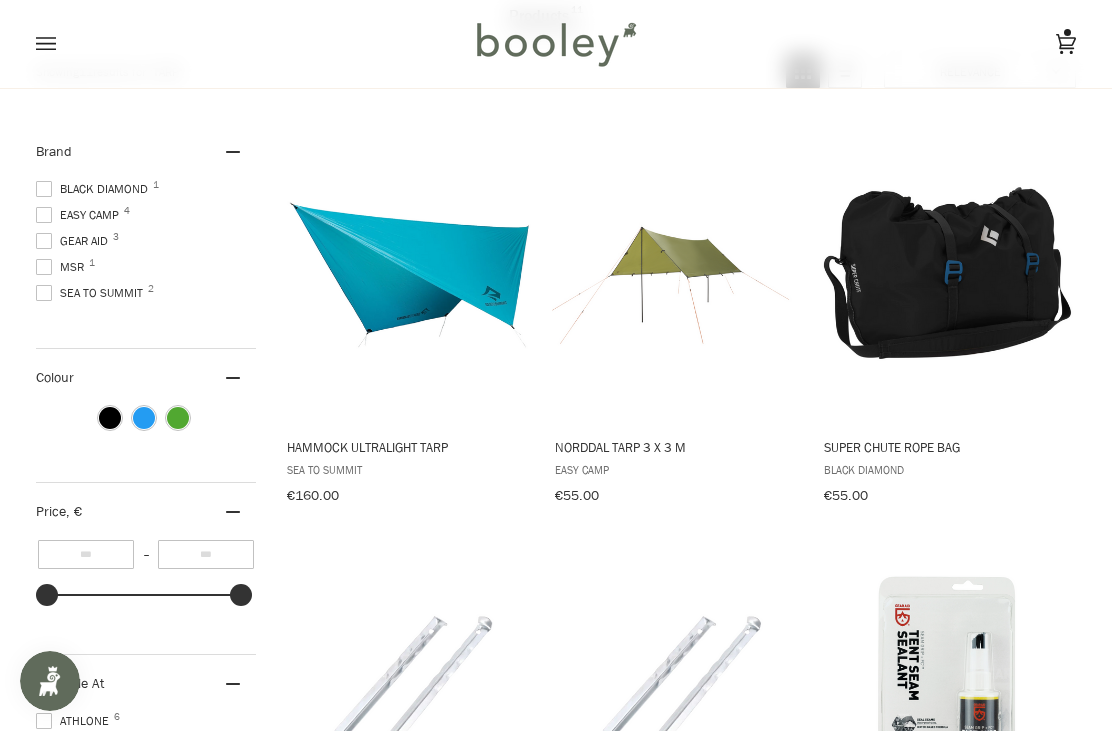 click on "Norddal Tarp 3 x 3 m" at bounding box center (678, 447) 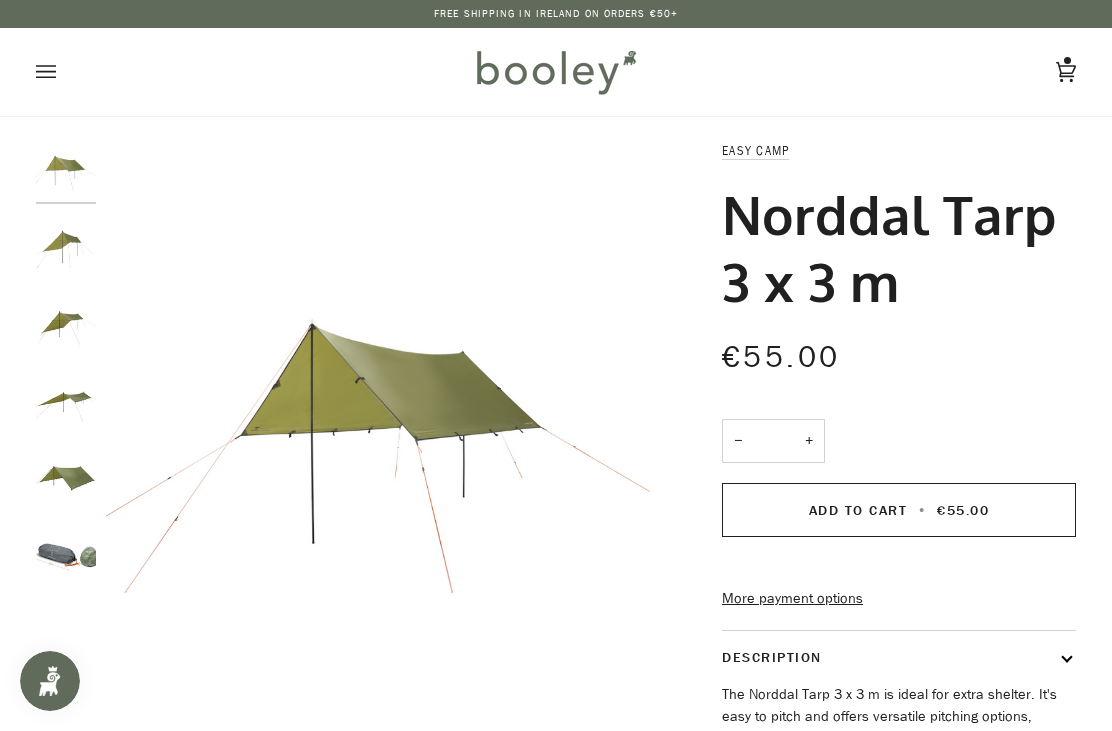 scroll, scrollTop: 0, scrollLeft: 0, axis: both 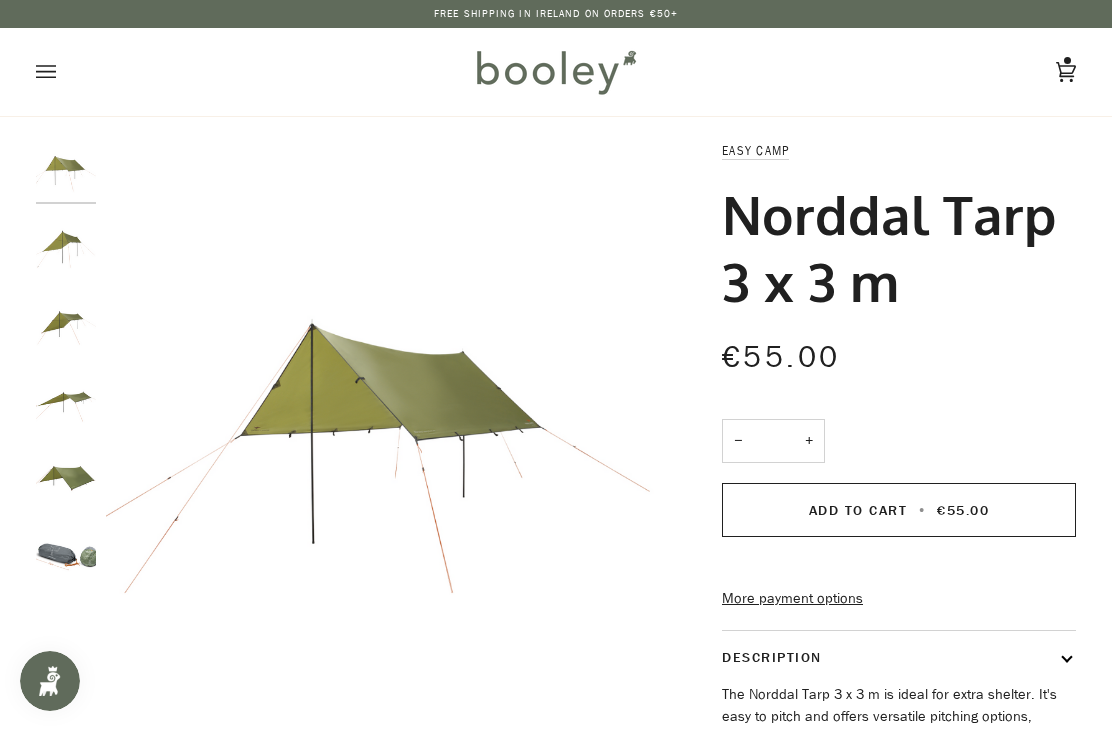 click at bounding box center (66, 246) 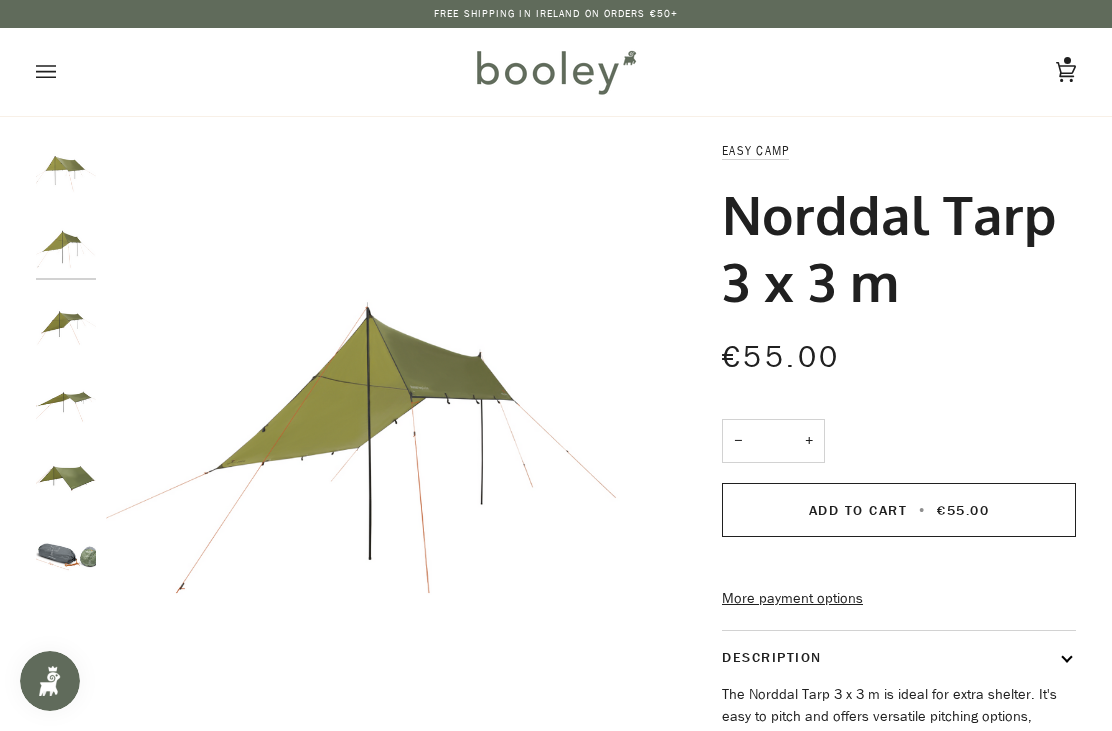 click at bounding box center [66, 323] 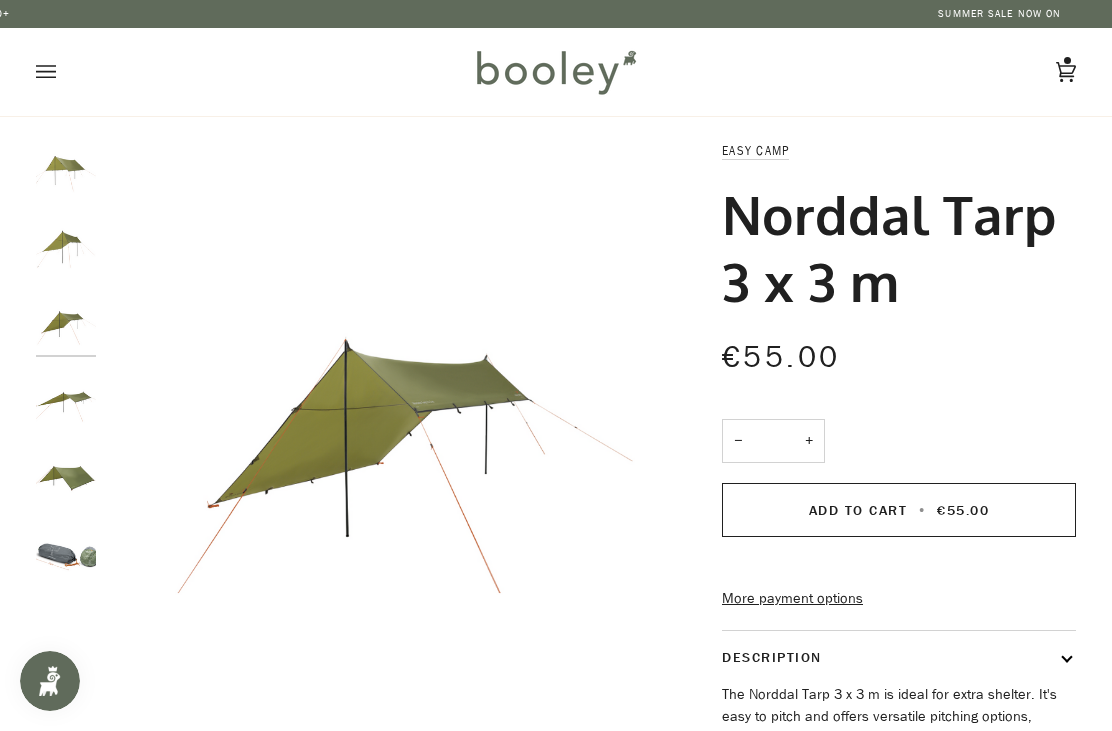 click at bounding box center [66, 476] 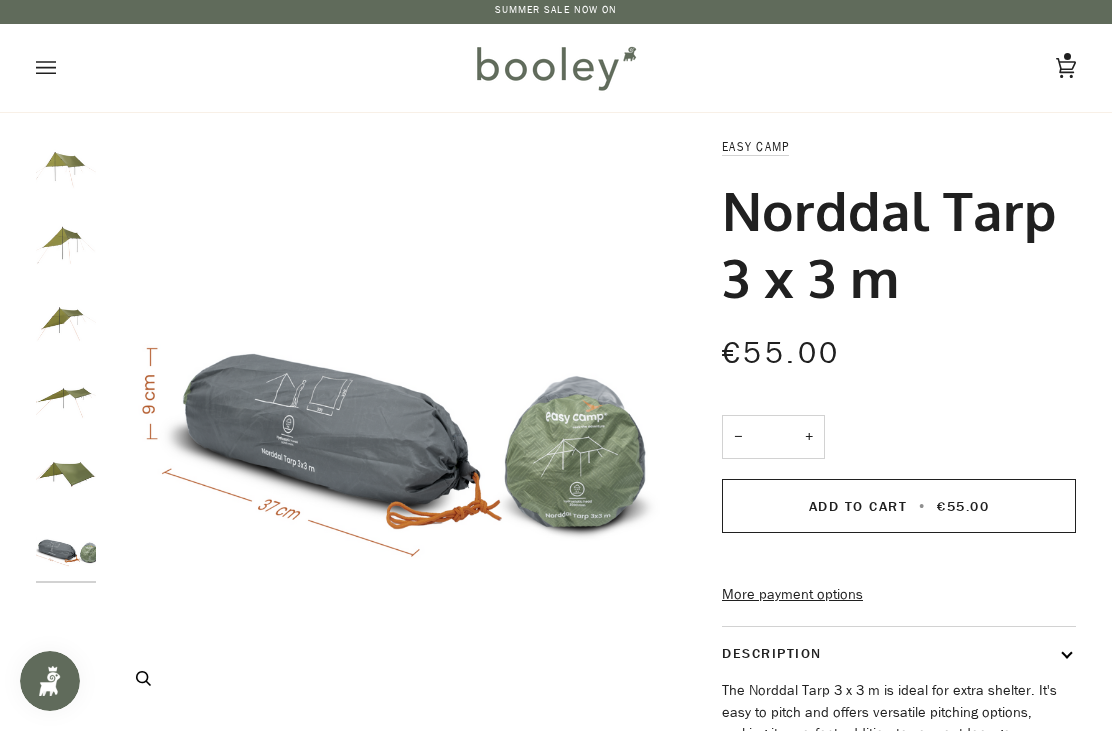scroll, scrollTop: 5, scrollLeft: 0, axis: vertical 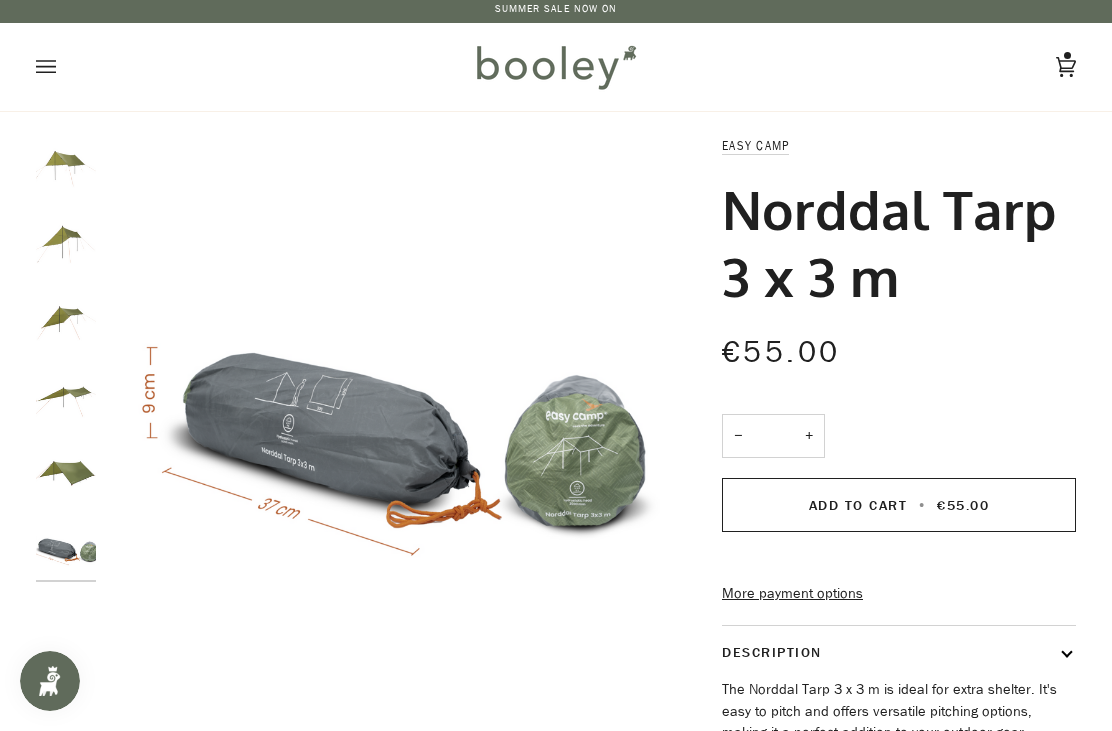 click at bounding box center (66, 318) 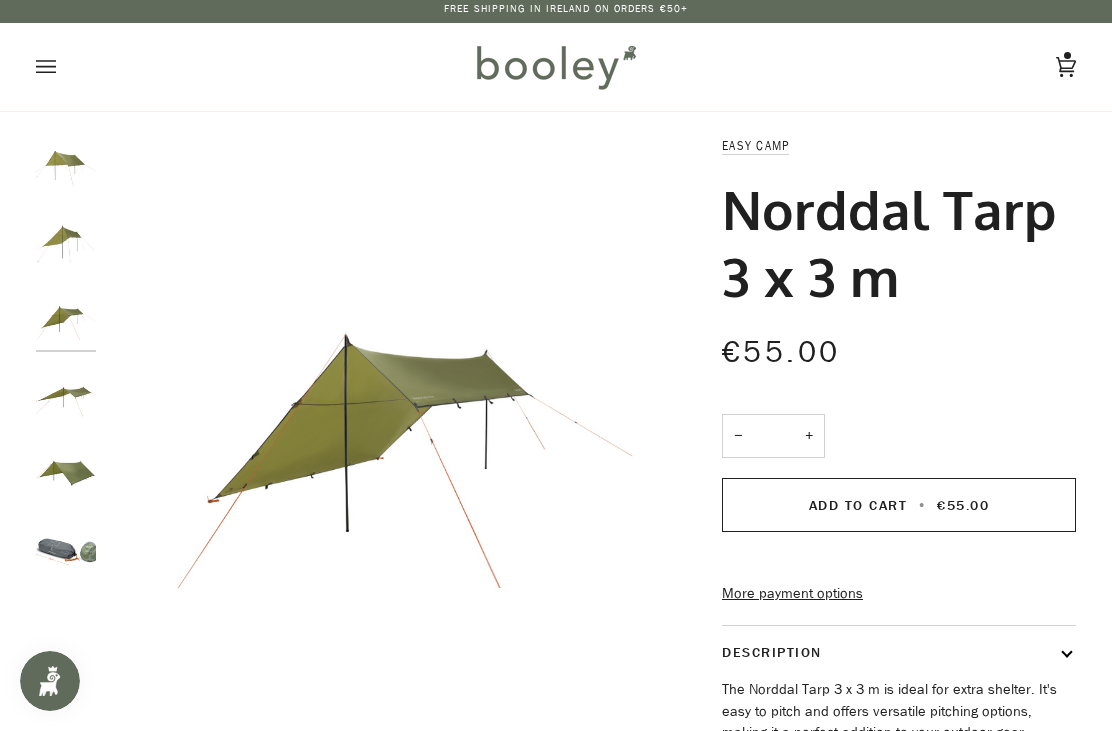 click at bounding box center (66, 548) 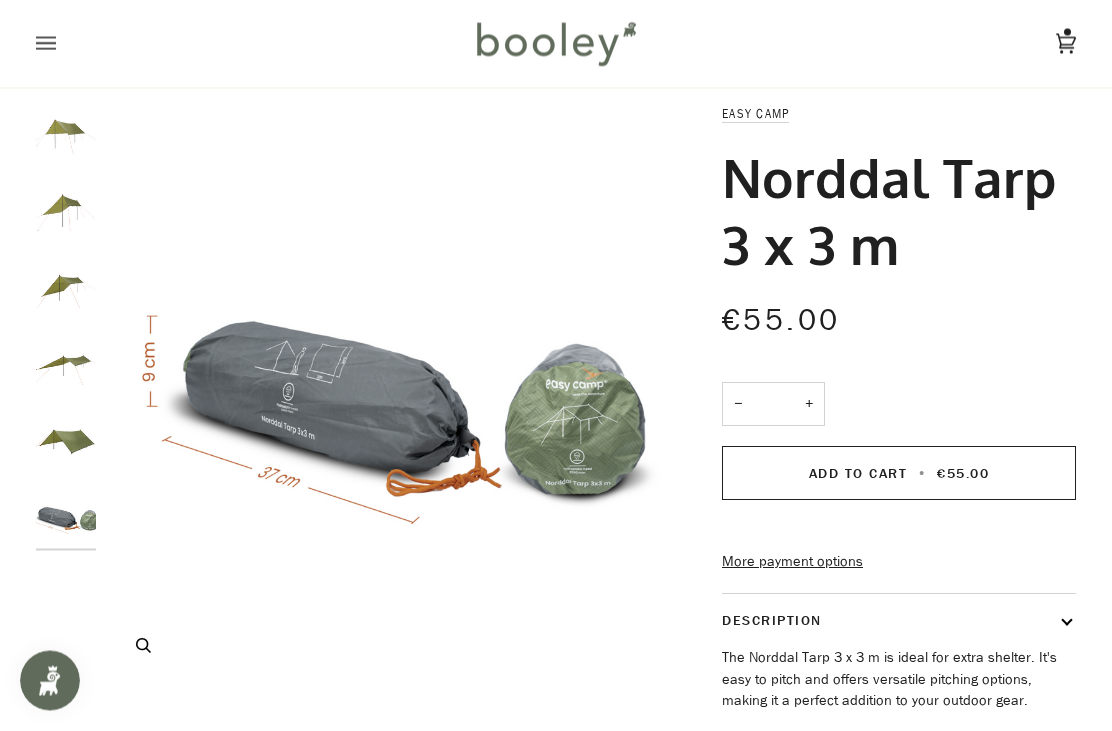 scroll, scrollTop: 43, scrollLeft: 0, axis: vertical 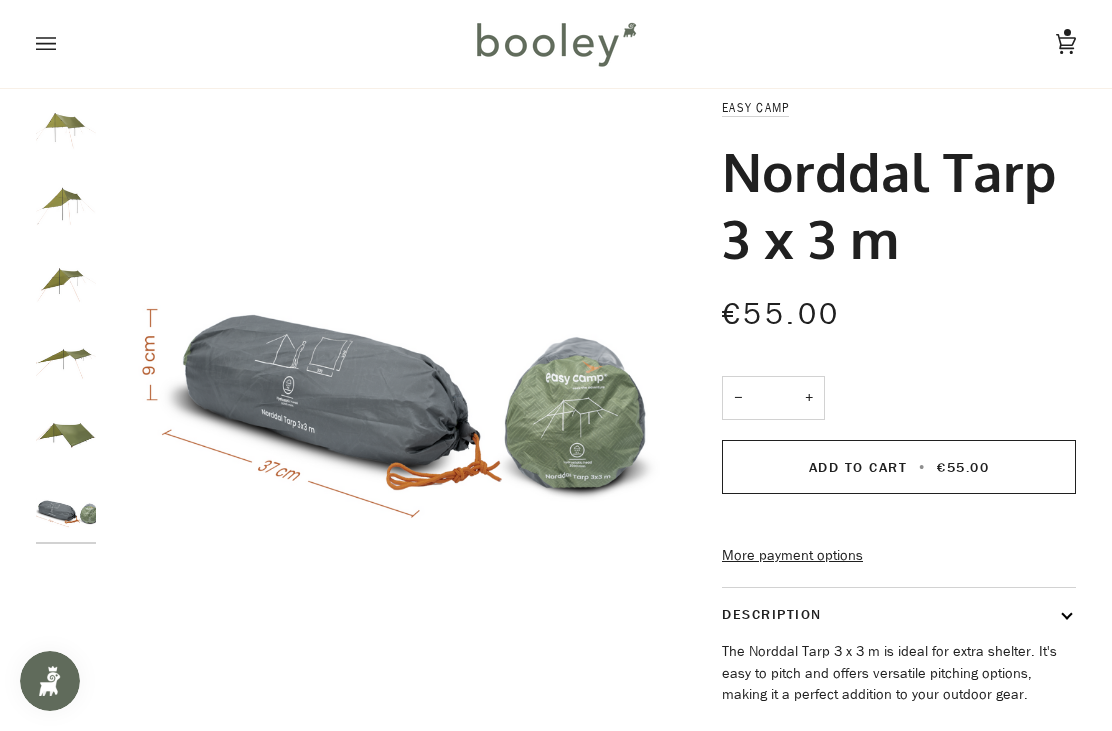 click at bounding box center [66, 433] 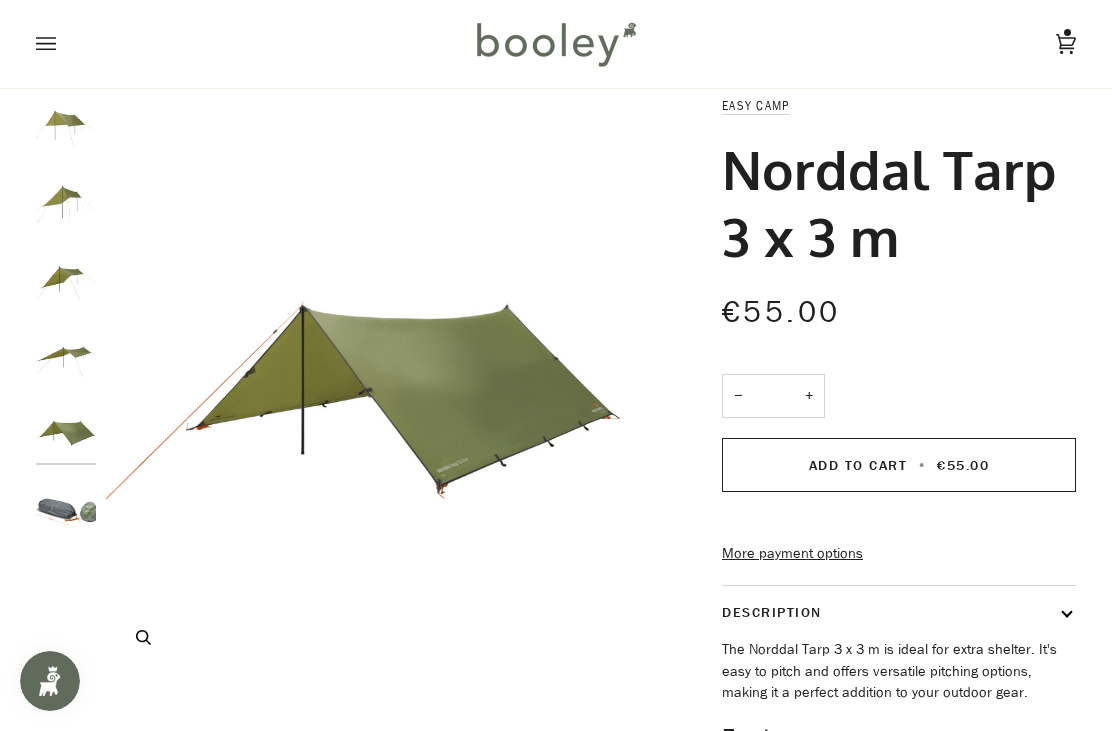 scroll, scrollTop: 44, scrollLeft: 0, axis: vertical 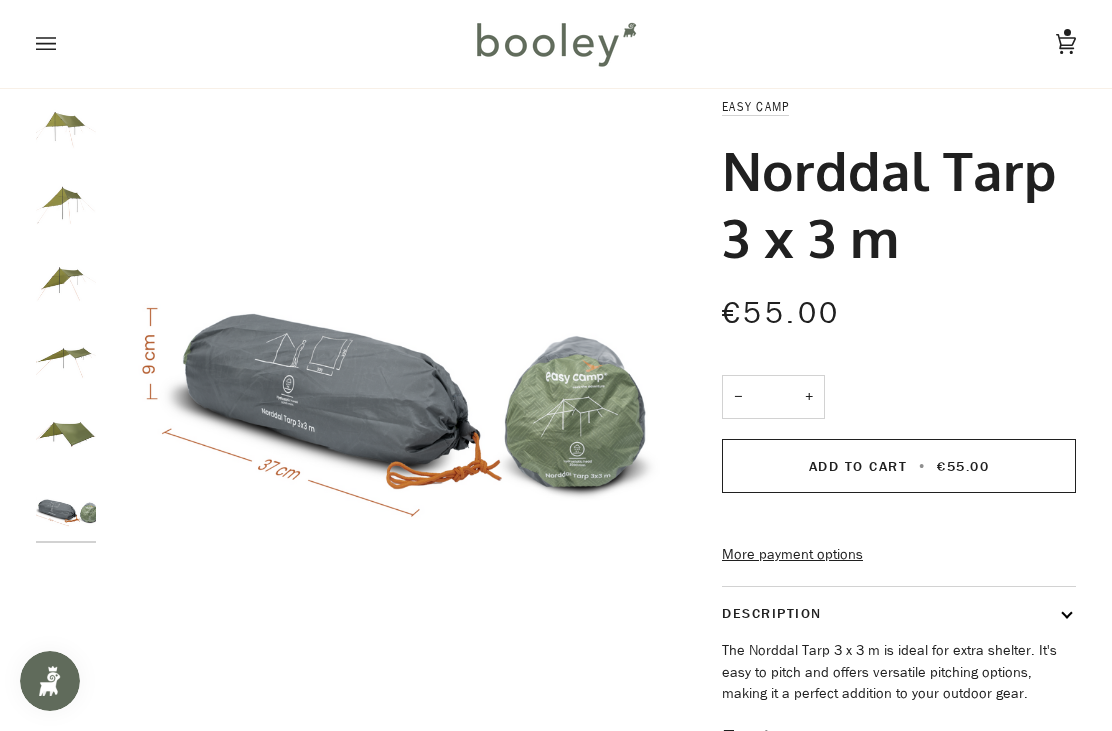 click at bounding box center [66, 509] 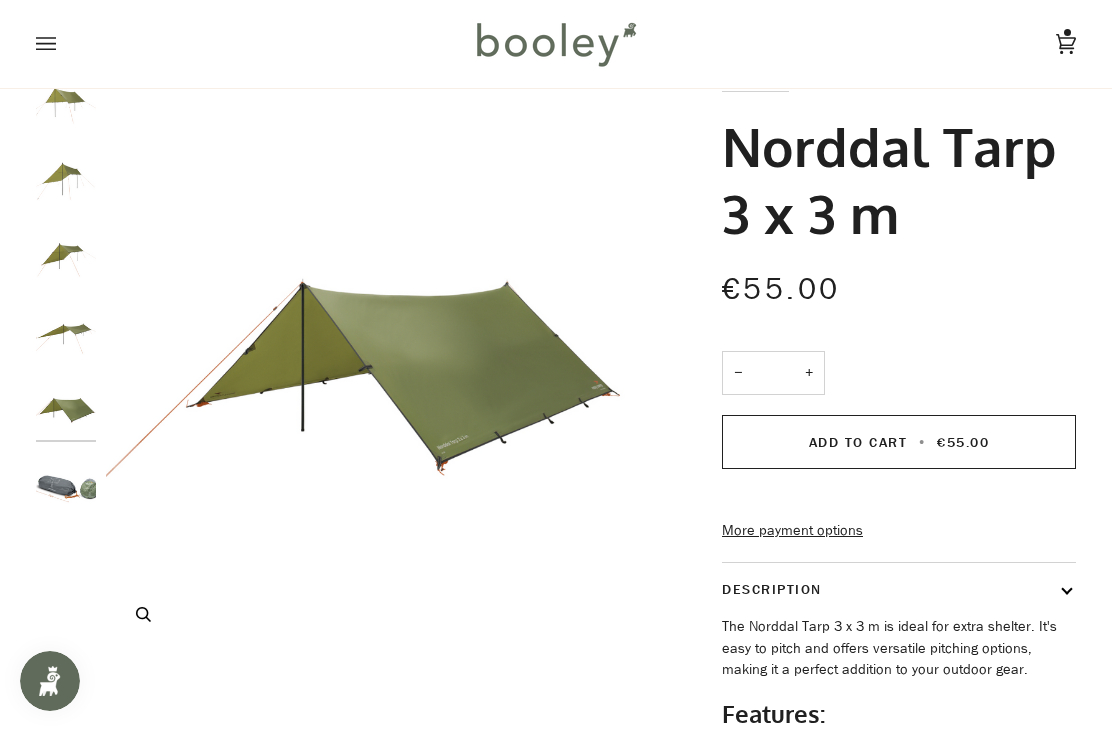 scroll, scrollTop: 72, scrollLeft: 0, axis: vertical 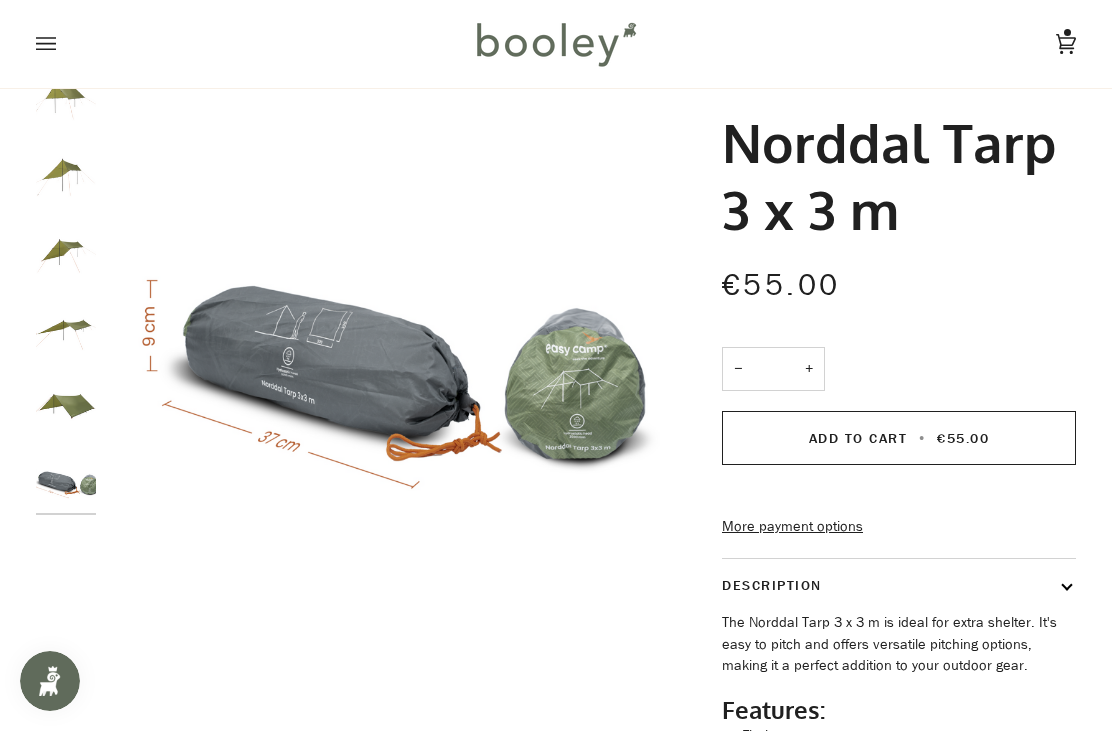 click at bounding box center [66, 404] 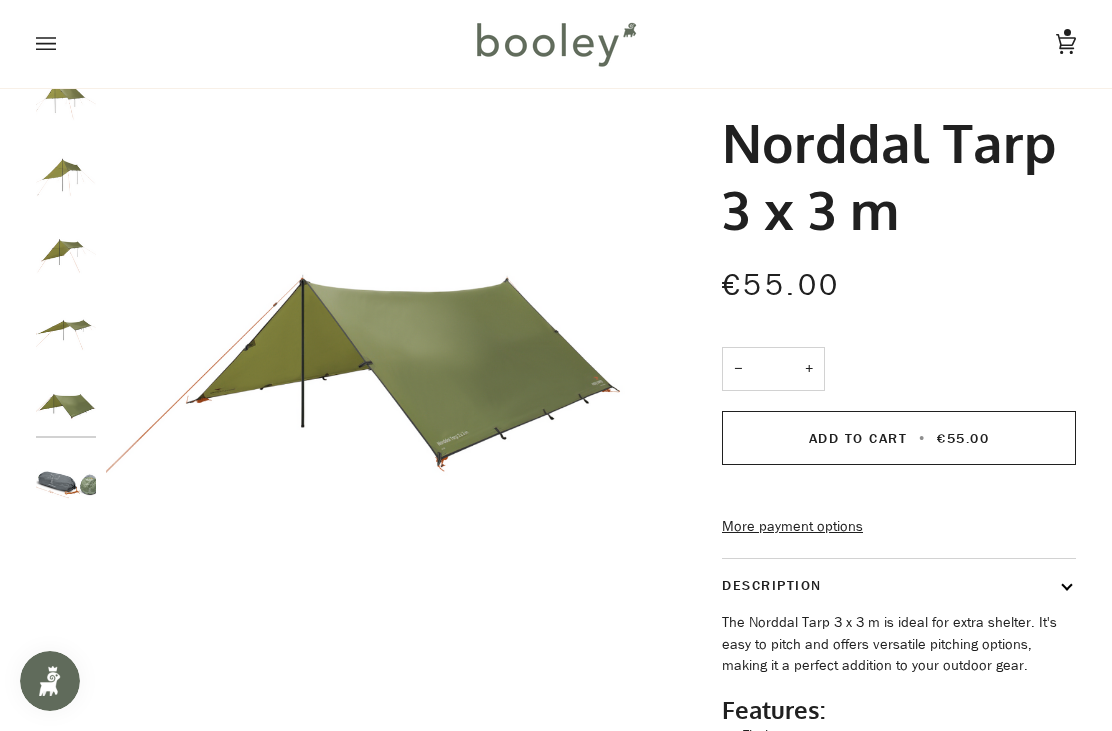 scroll, scrollTop: 0, scrollLeft: 0, axis: both 